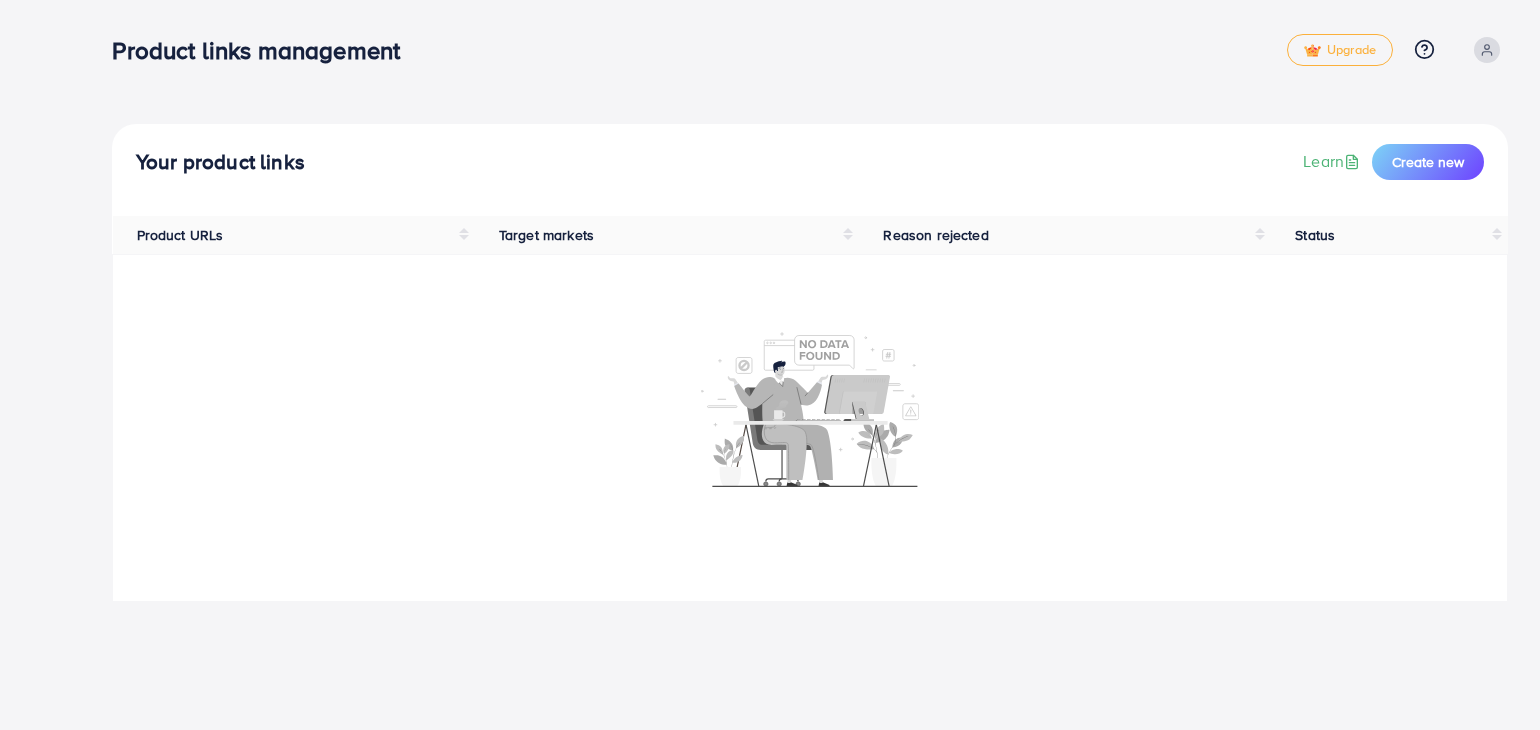 scroll, scrollTop: 0, scrollLeft: 0, axis: both 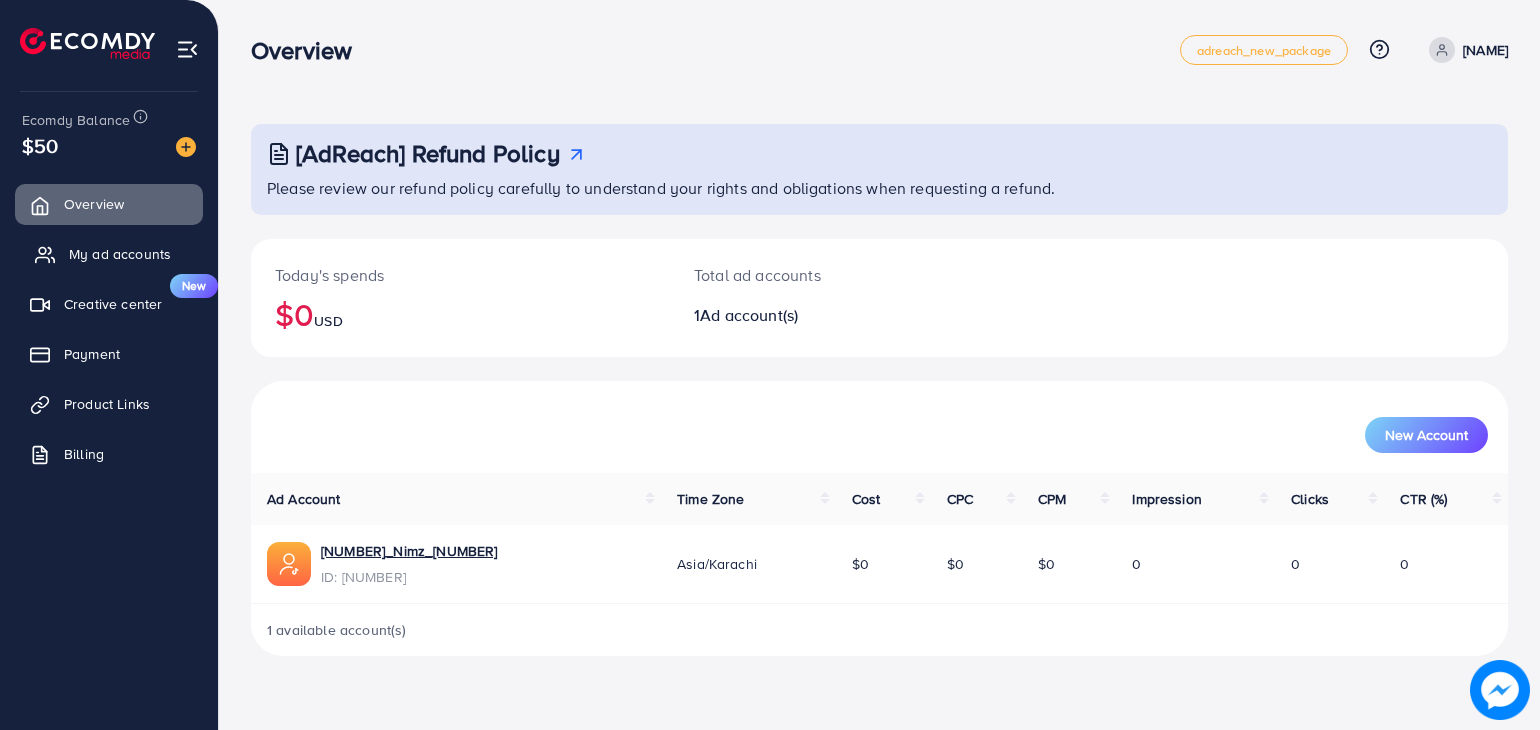 click on "My ad accounts" at bounding box center [120, 254] 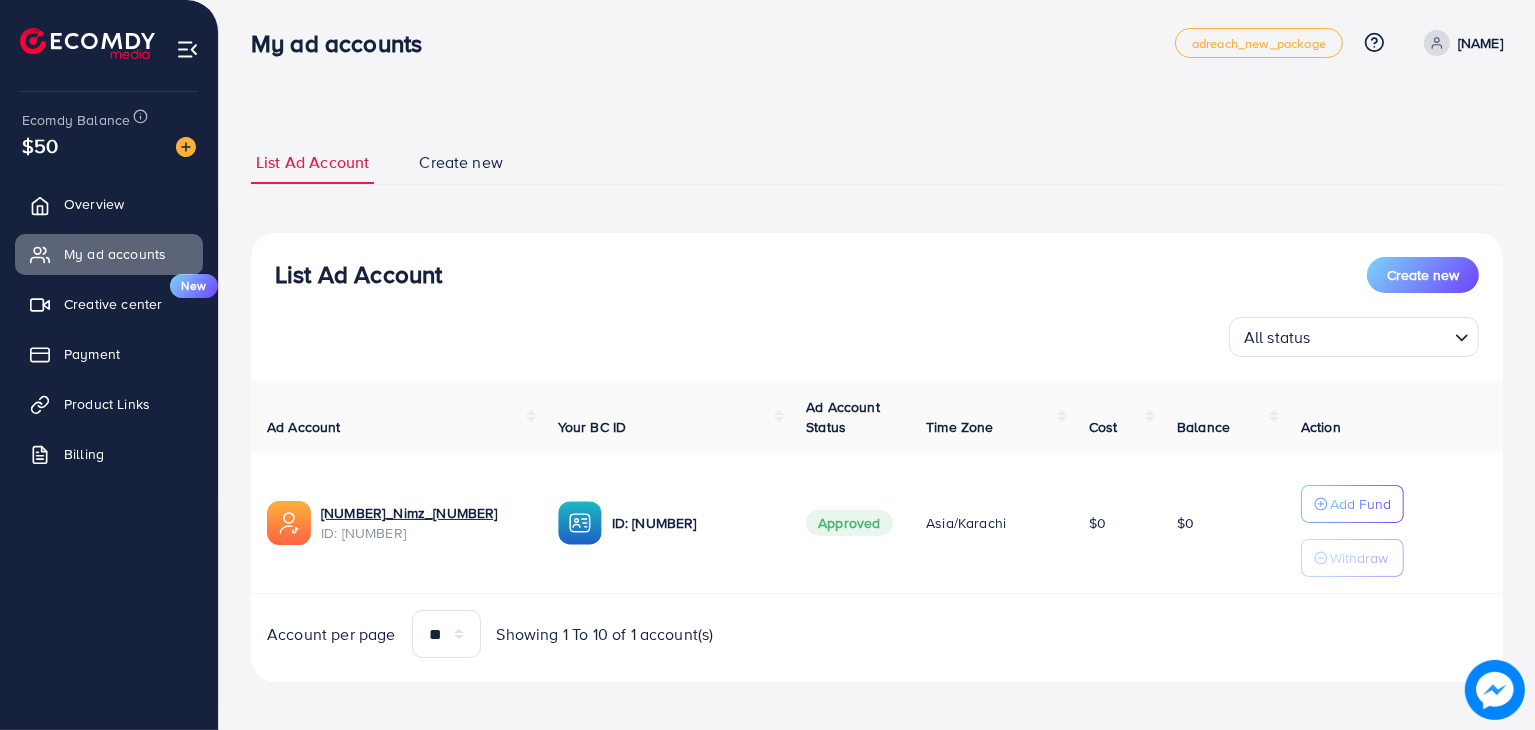 scroll, scrollTop: 13, scrollLeft: 0, axis: vertical 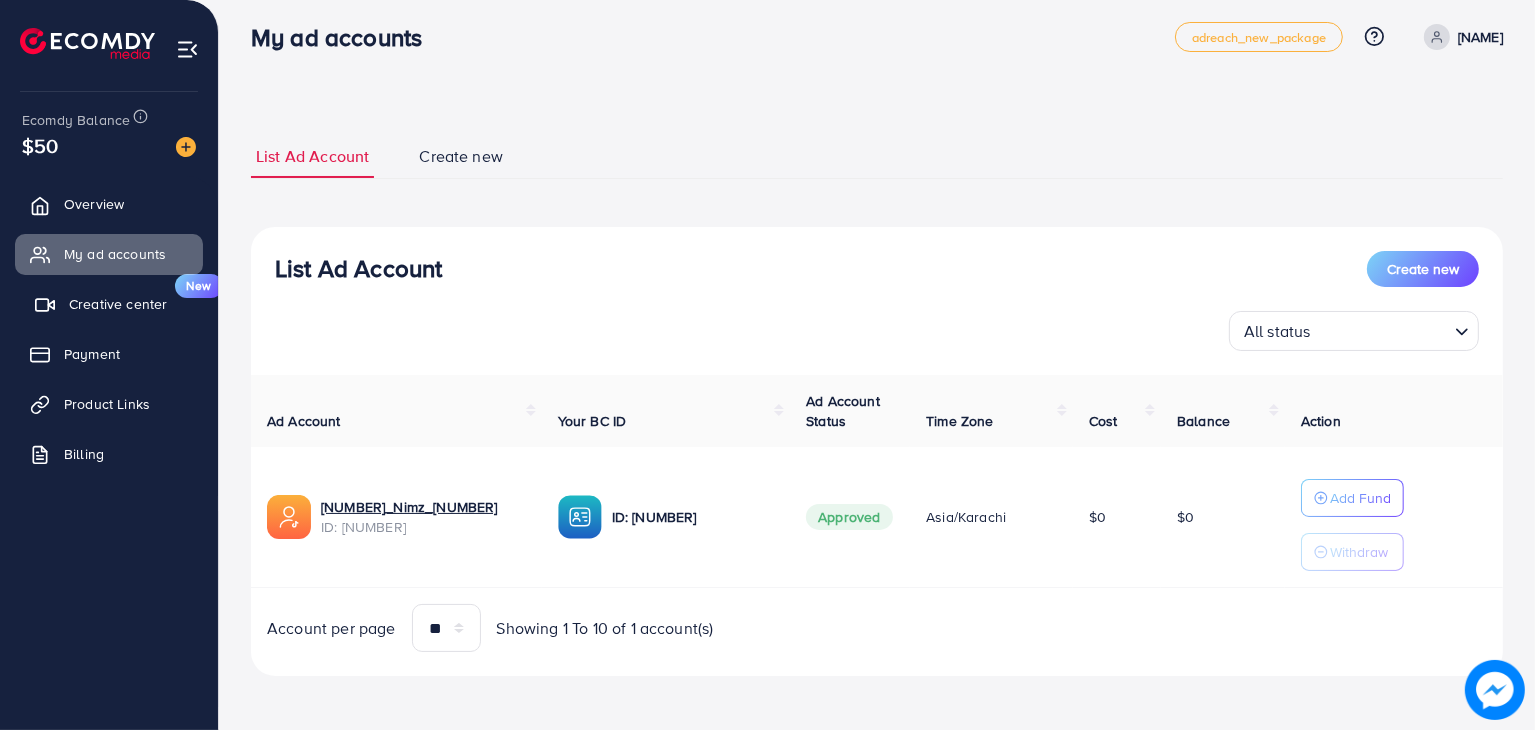 click on "Creative center" at bounding box center (118, 304) 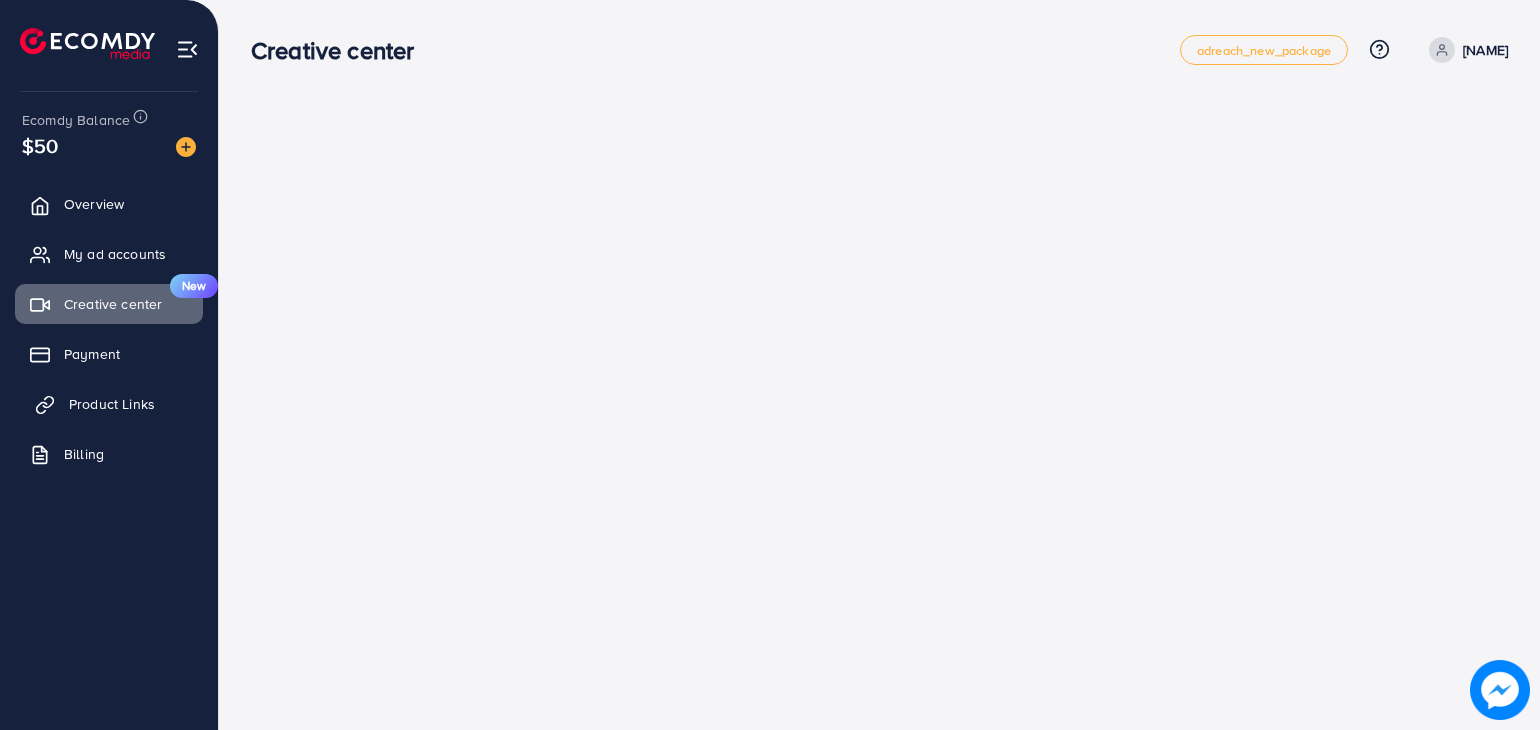 click on "Product Links" at bounding box center (112, 404) 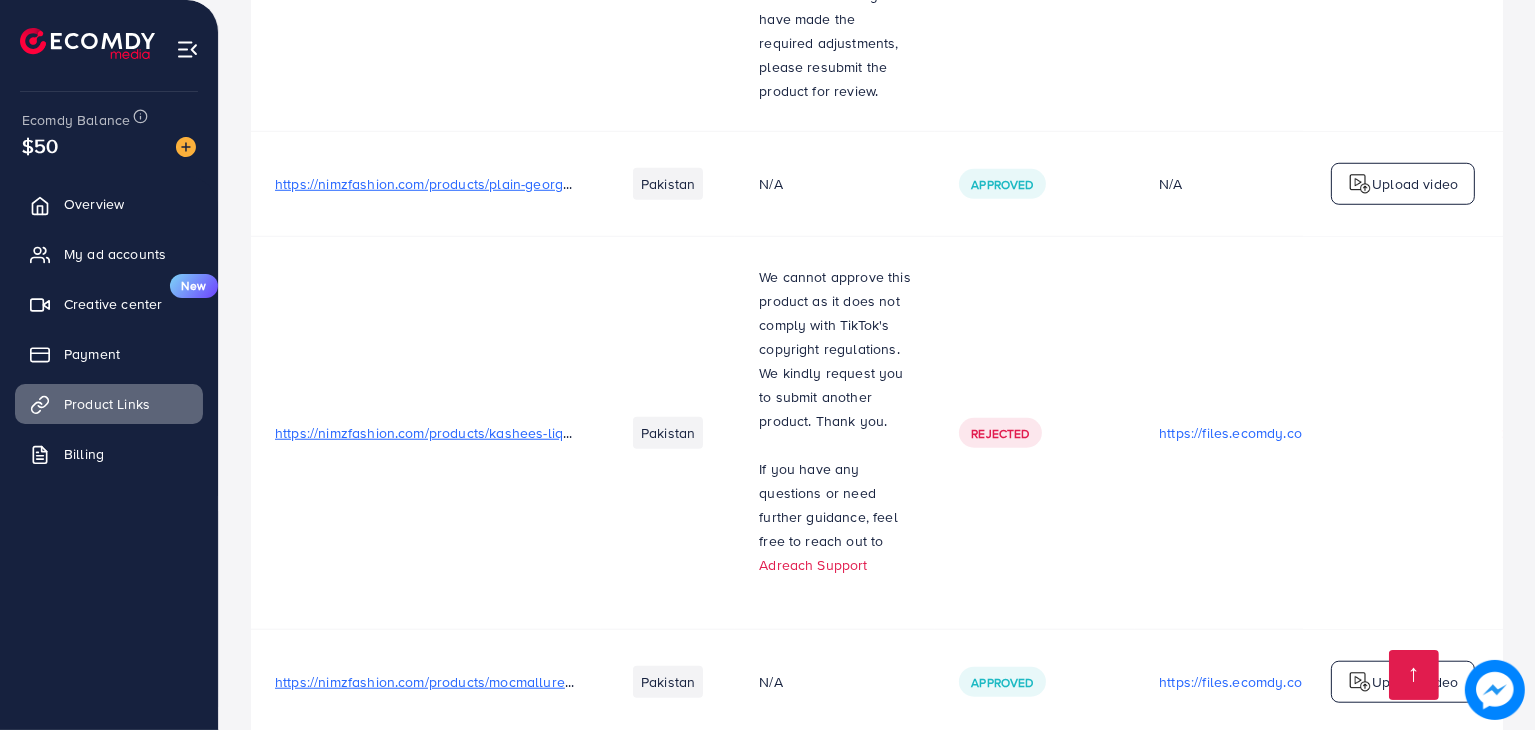 scroll, scrollTop: 1796, scrollLeft: 0, axis: vertical 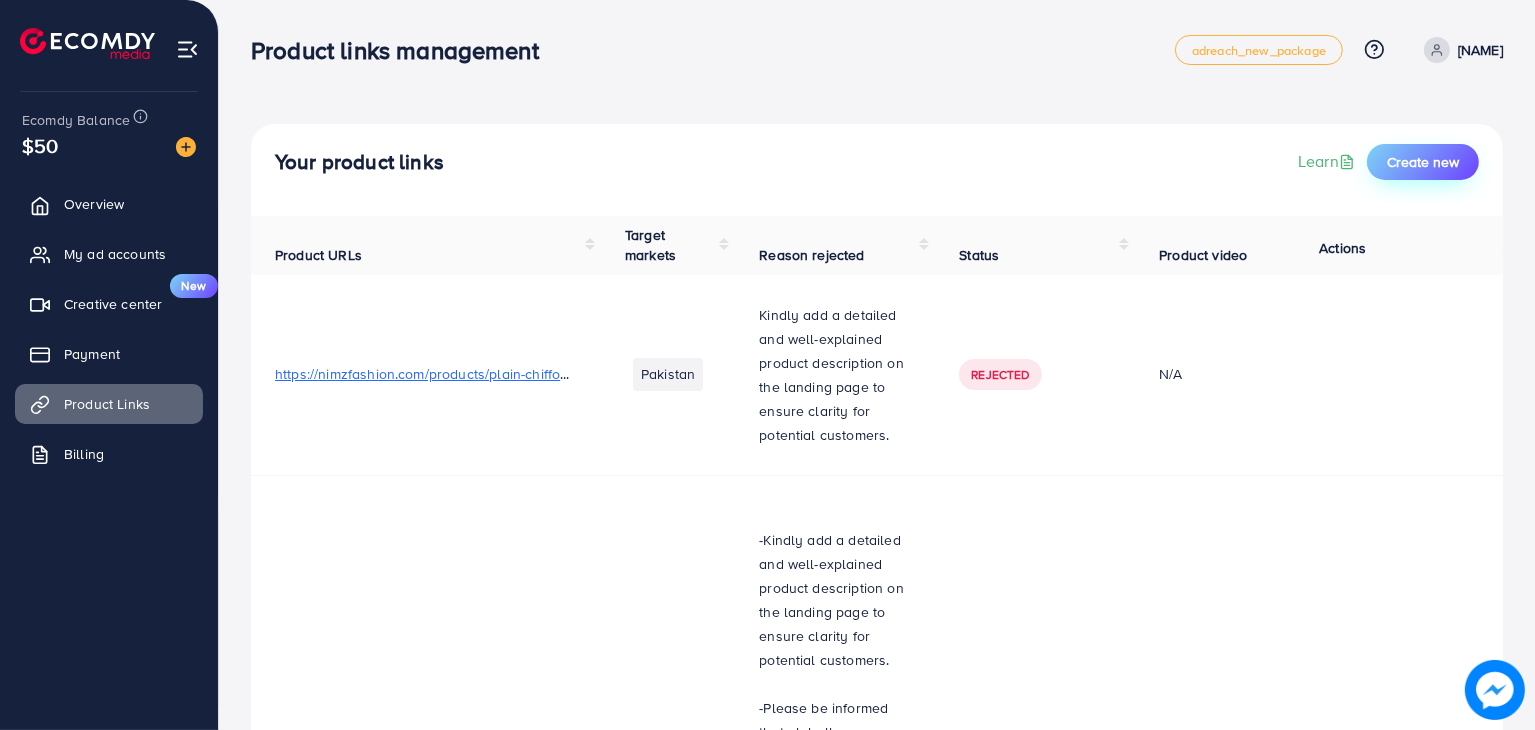 click on "Create new" at bounding box center [1423, 162] 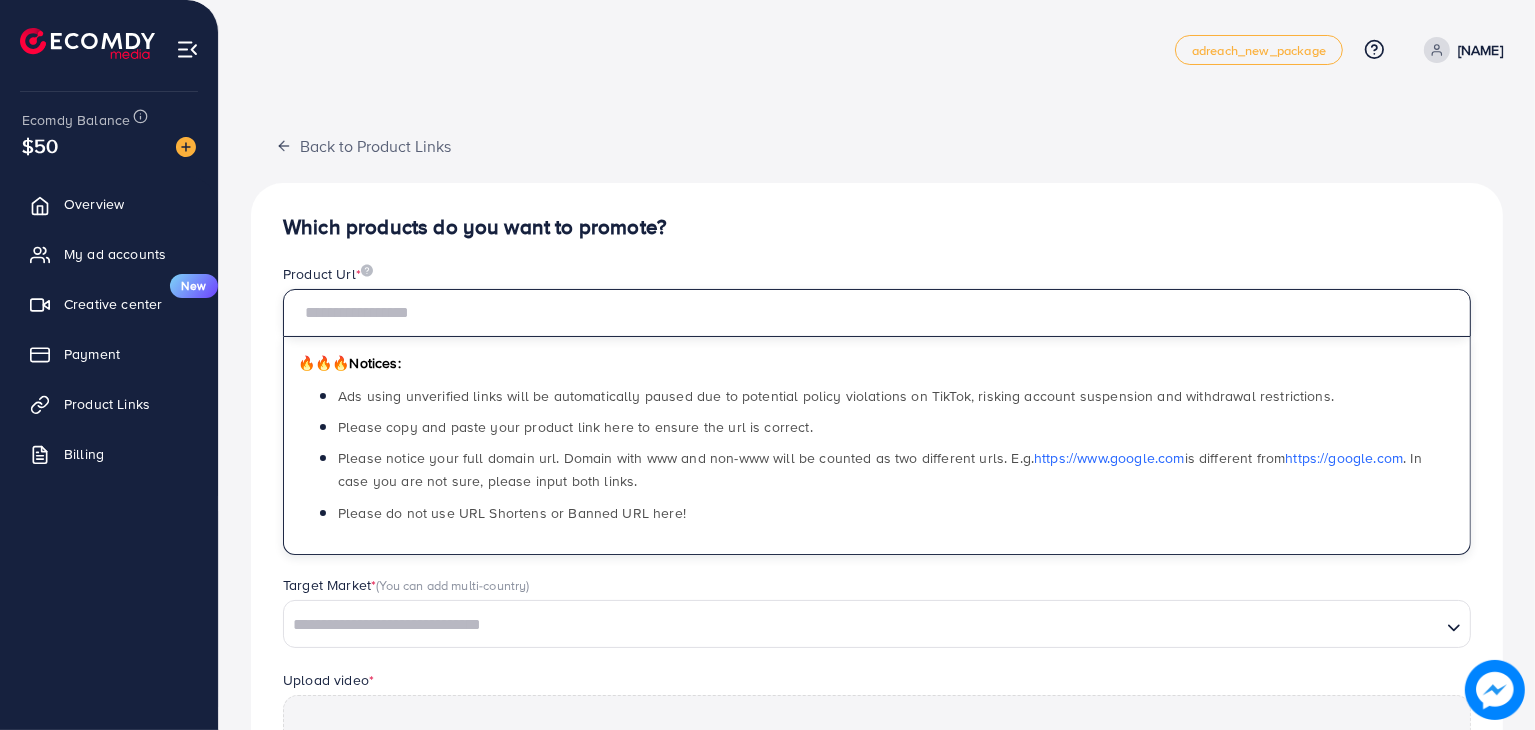 click at bounding box center [877, 313] 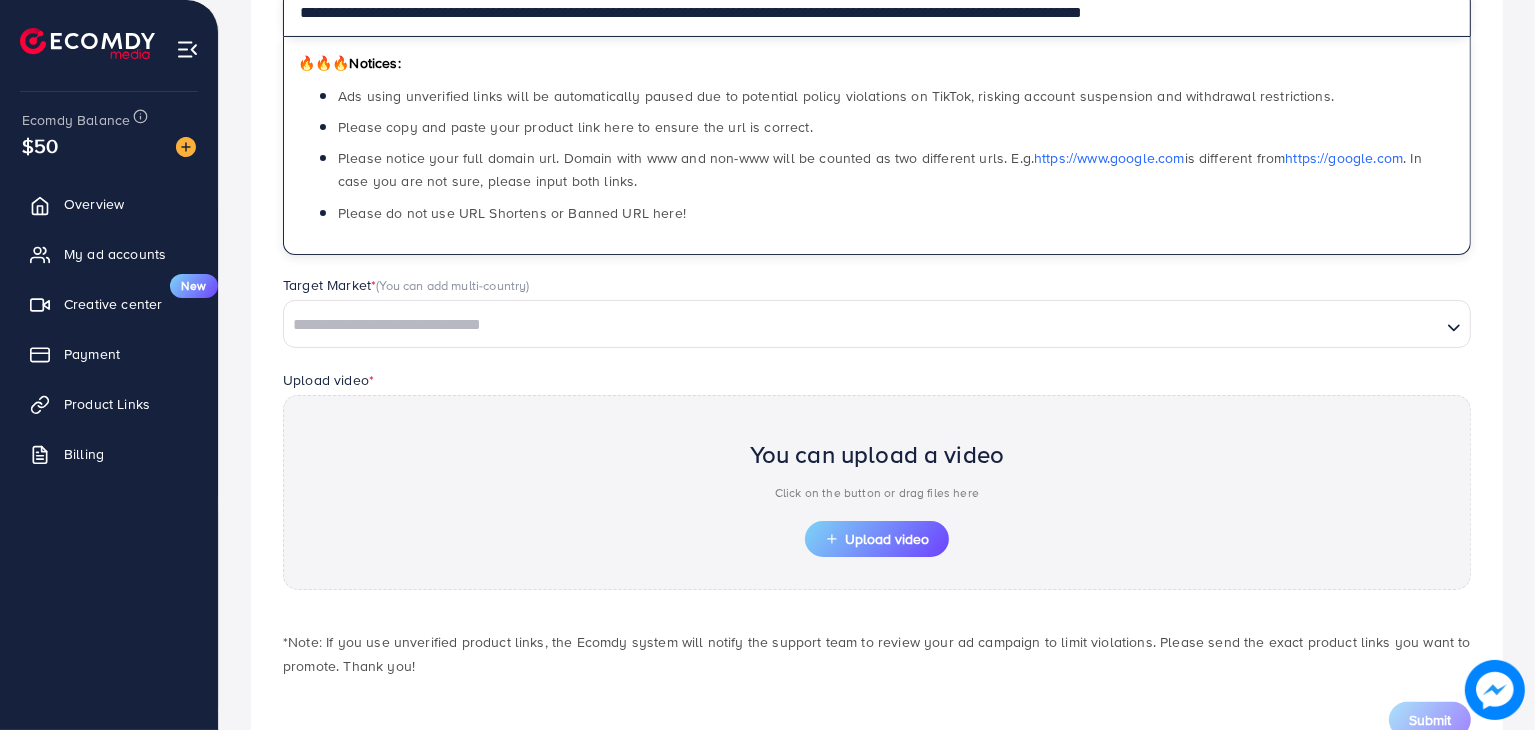 scroll, scrollTop: 370, scrollLeft: 0, axis: vertical 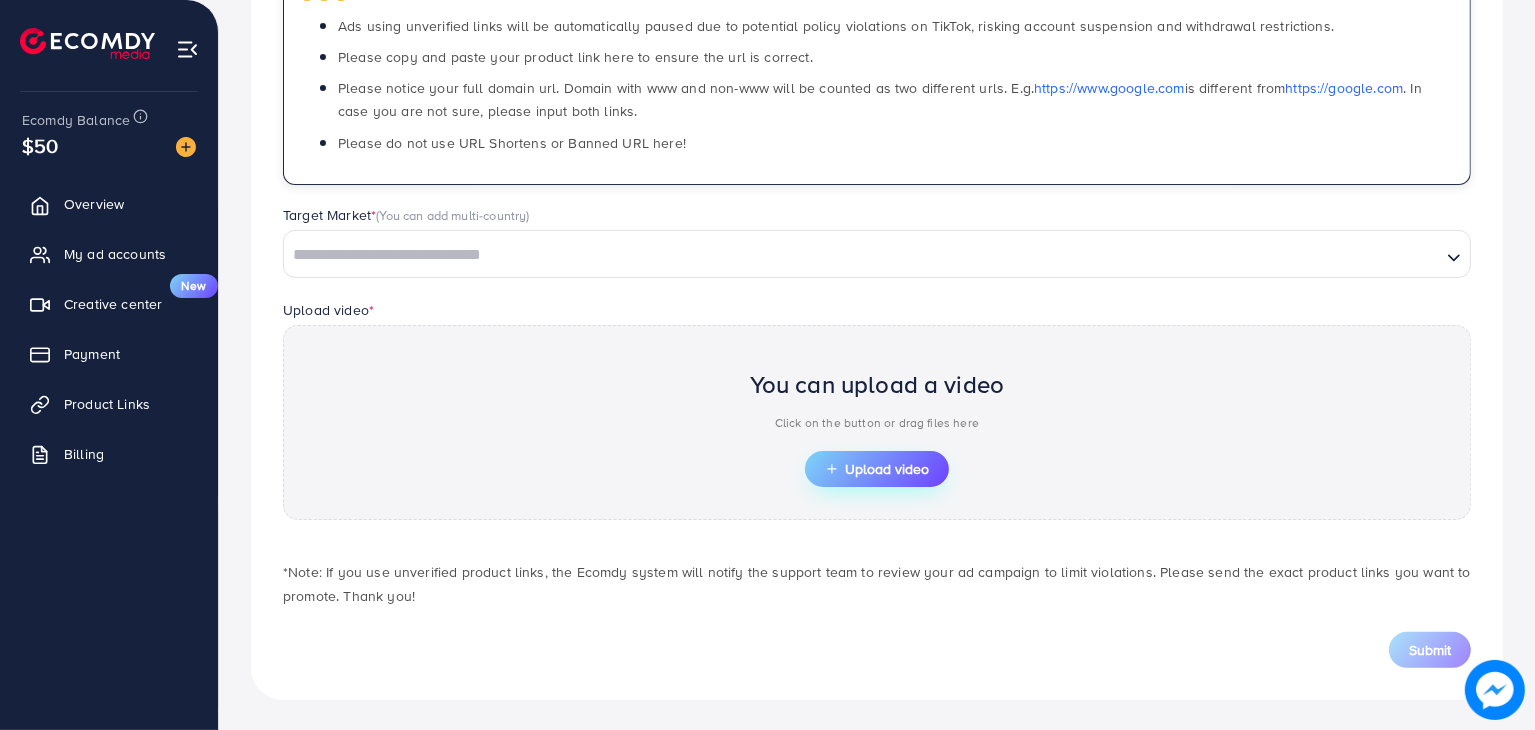type on "**********" 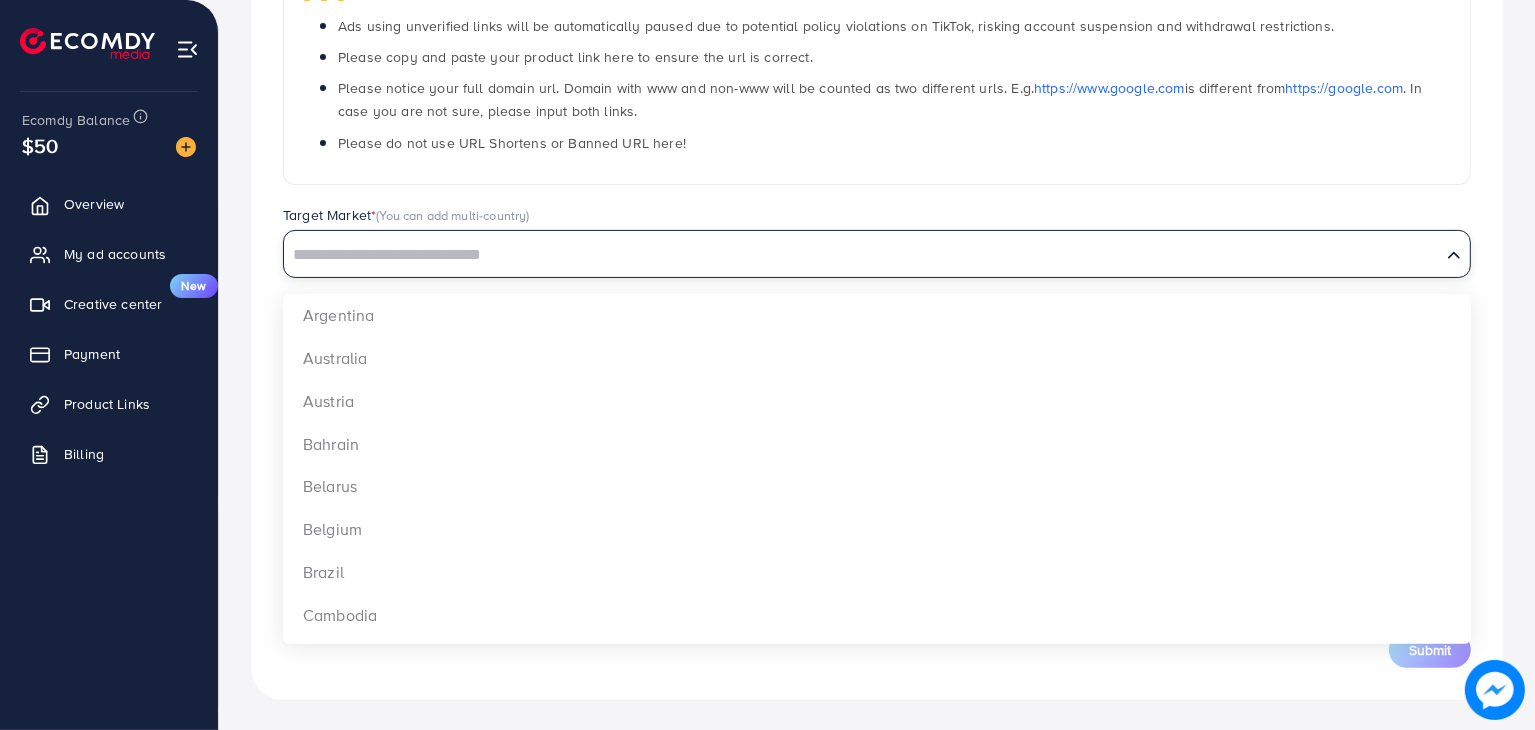 click at bounding box center (862, 255) 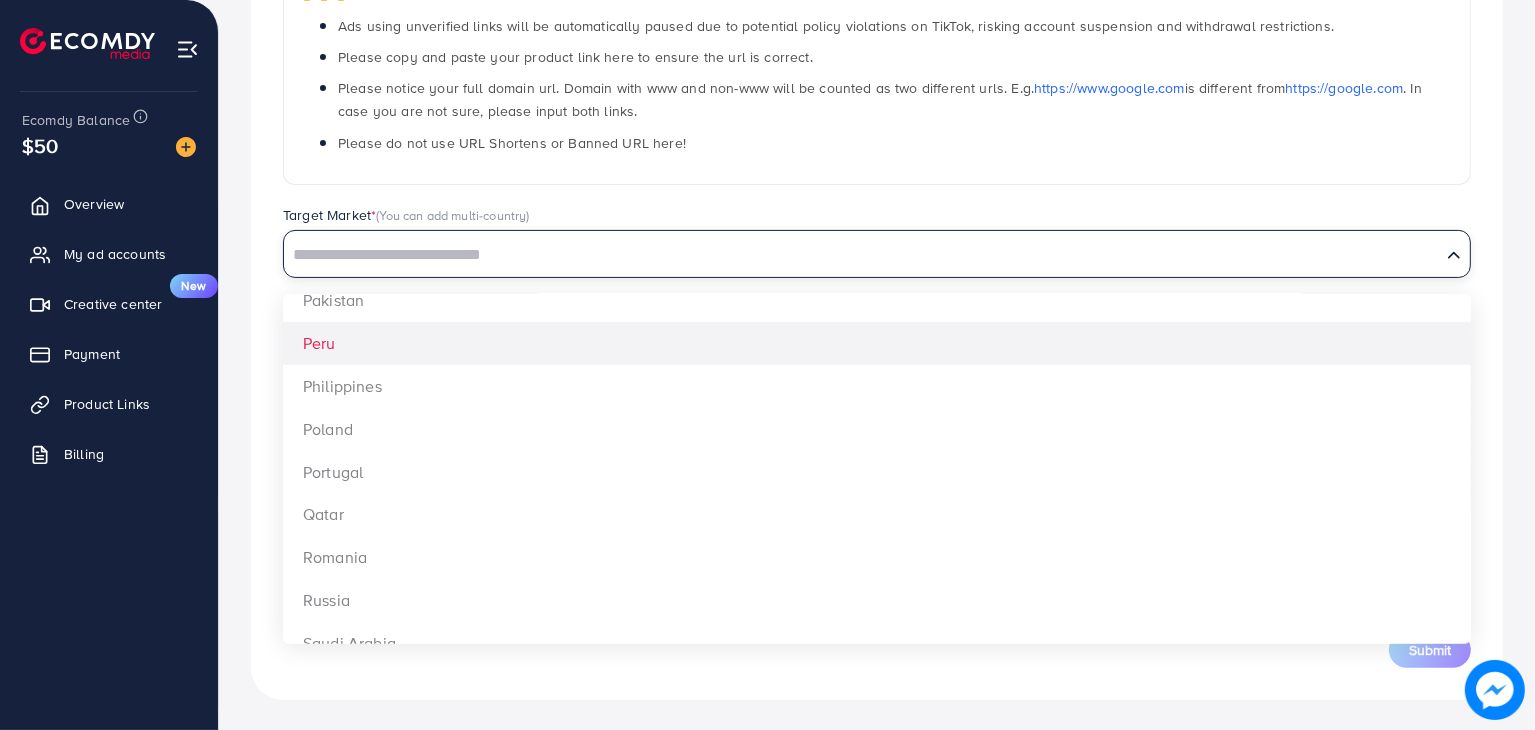 scroll, scrollTop: 1584, scrollLeft: 0, axis: vertical 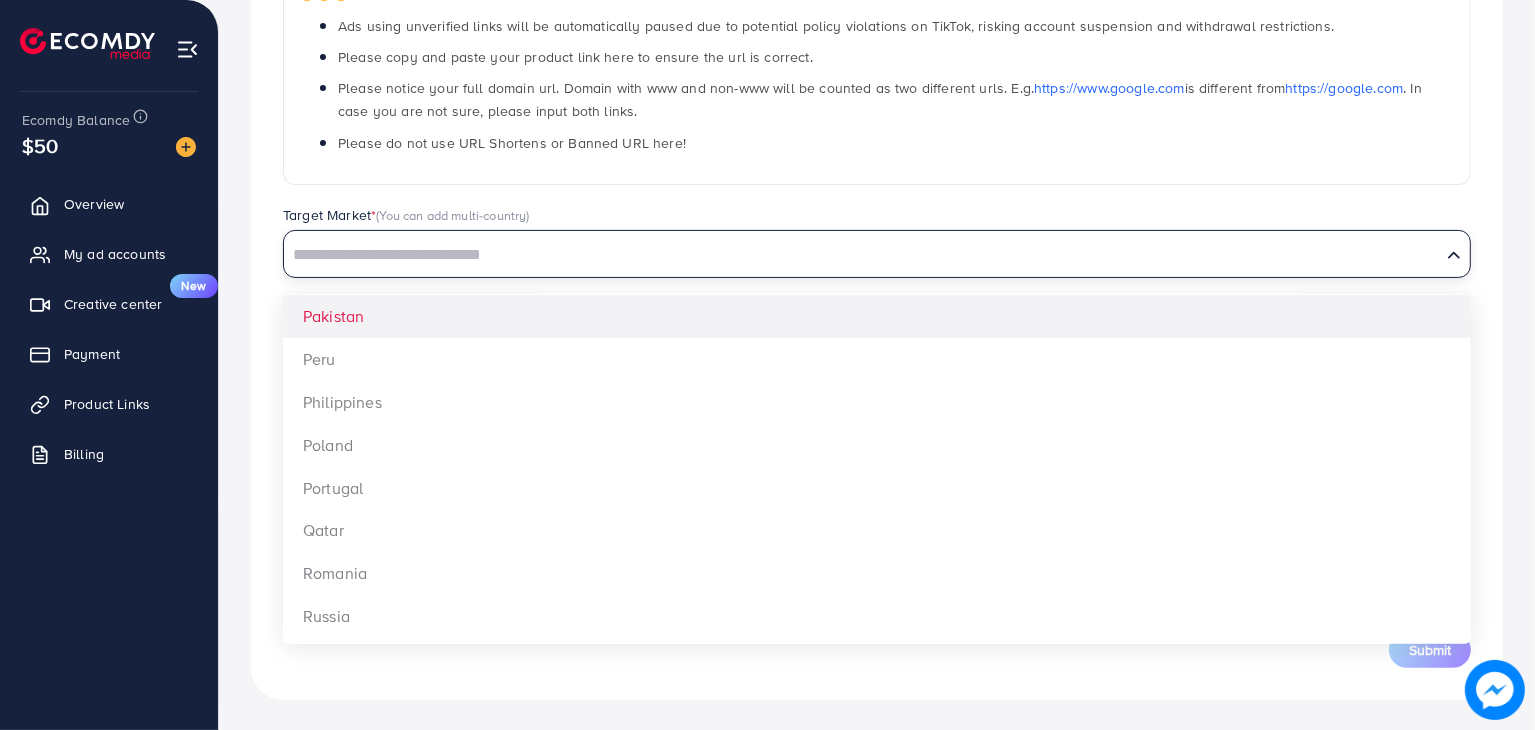 click on "**********" at bounding box center [877, 256] 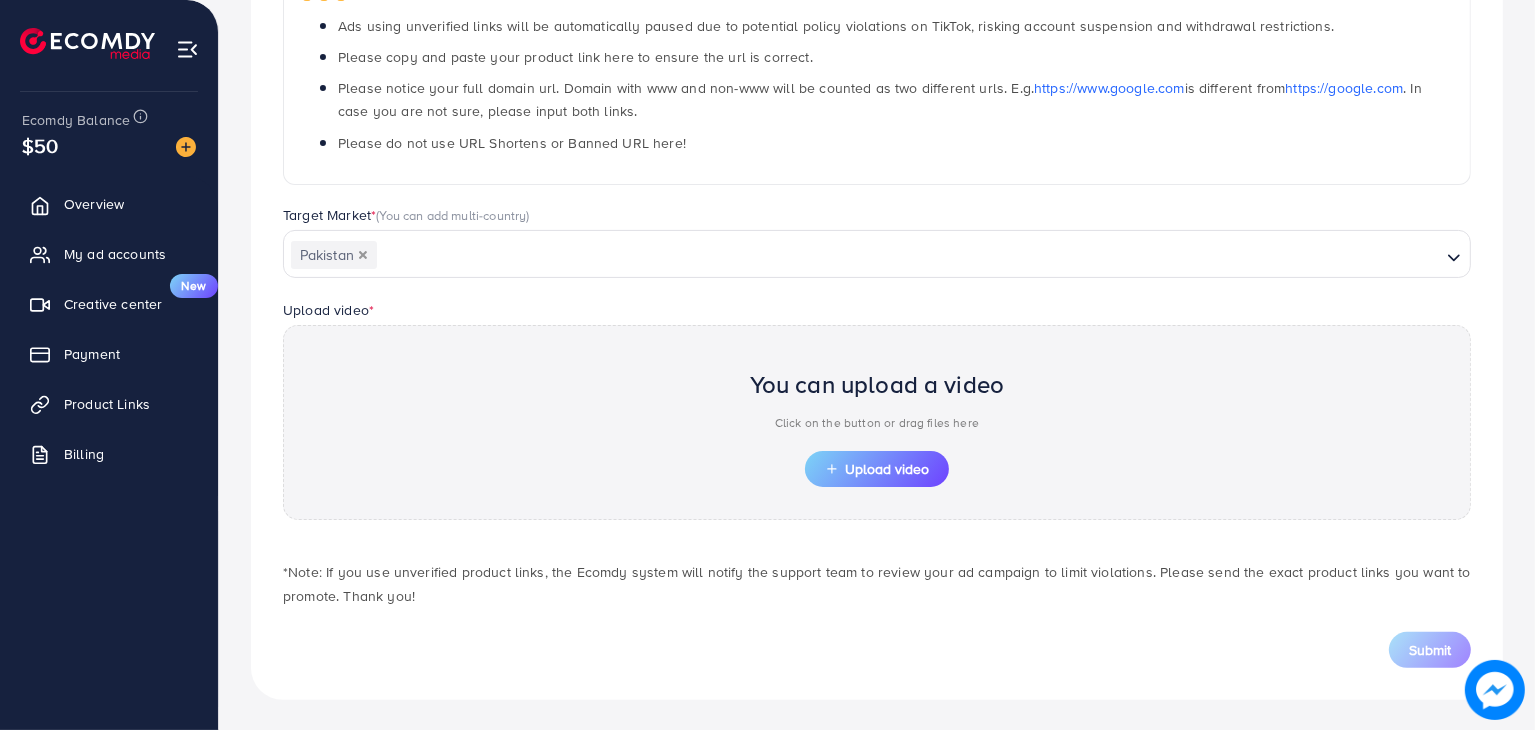 scroll, scrollTop: 0, scrollLeft: 0, axis: both 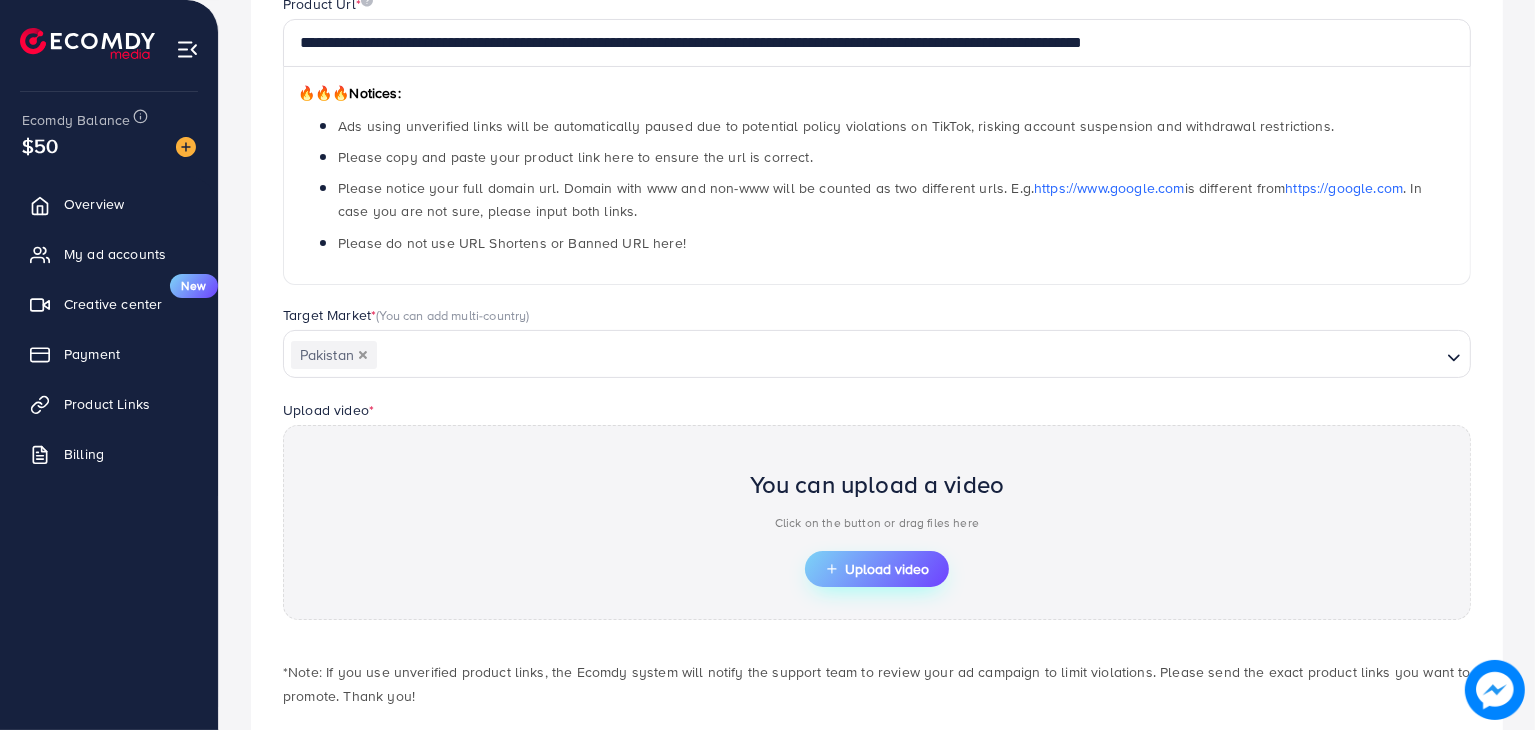 click on "Upload video" at bounding box center (877, 569) 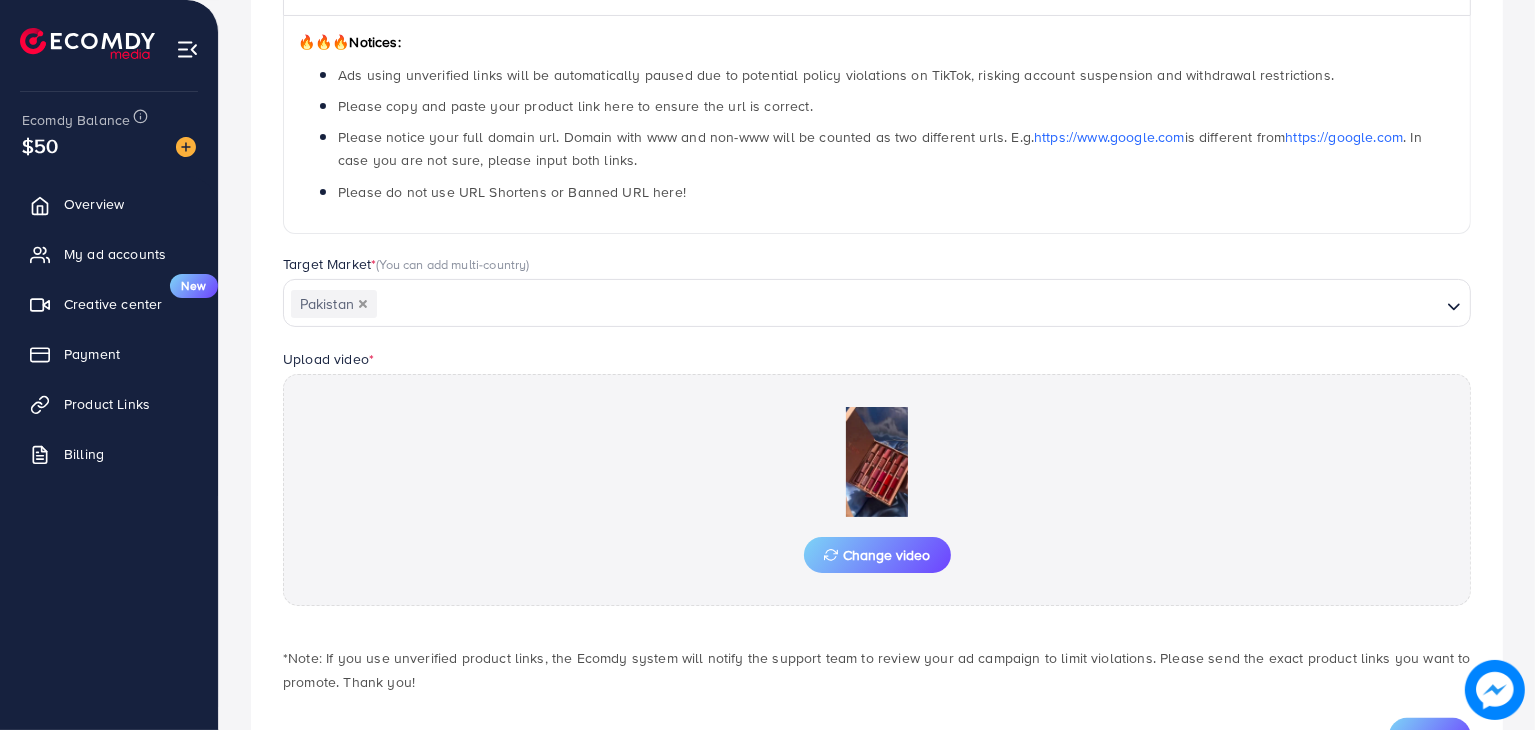 scroll, scrollTop: 370, scrollLeft: 0, axis: vertical 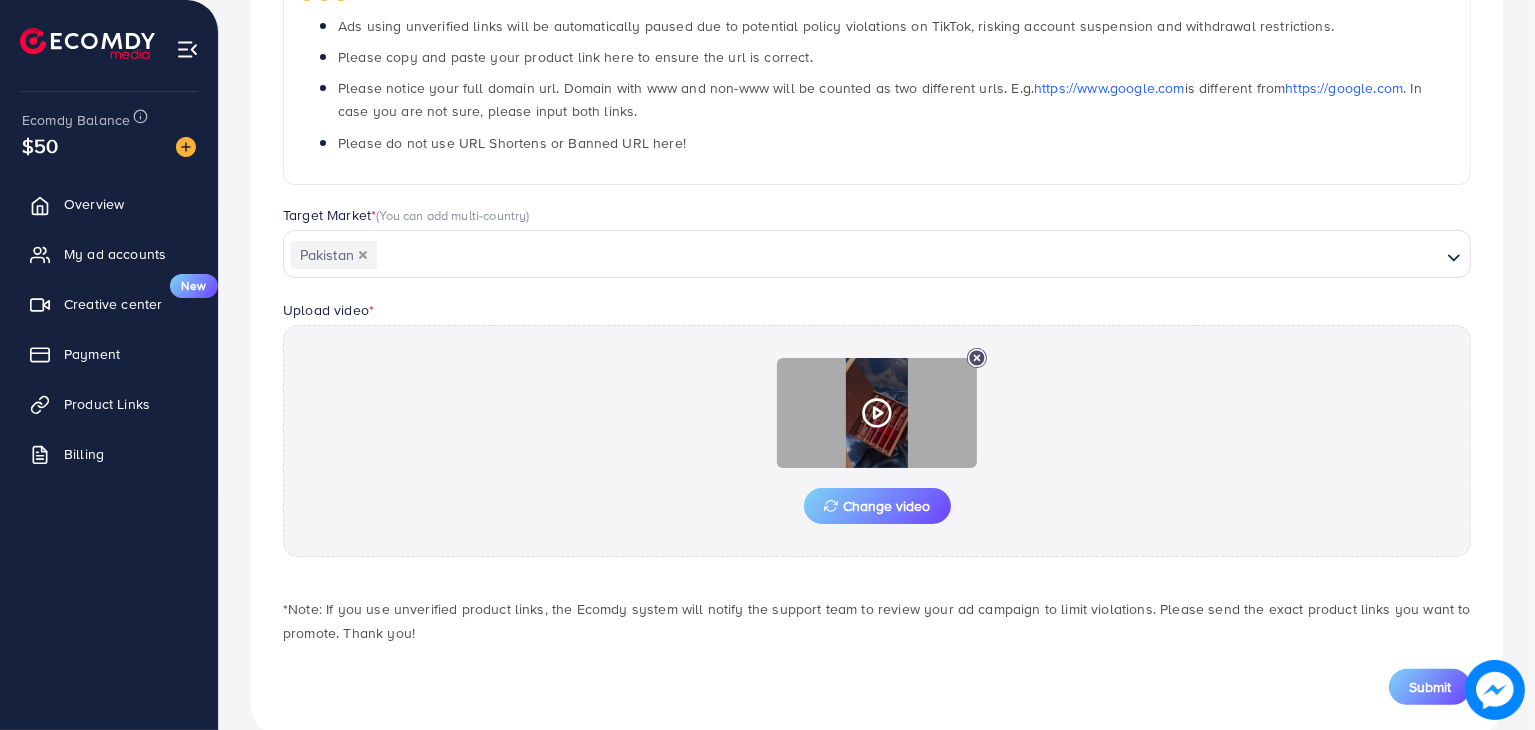 click 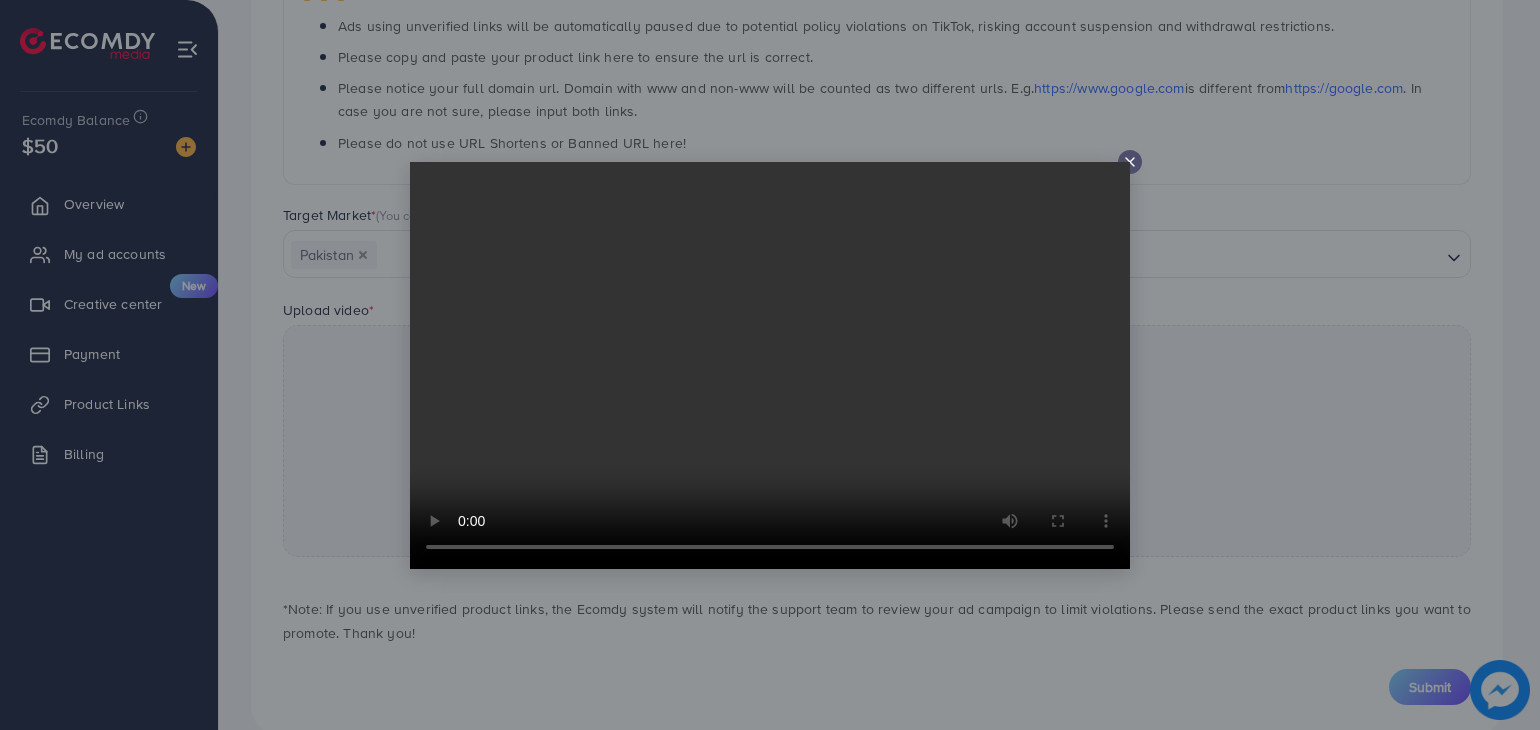 click at bounding box center (770, 365) 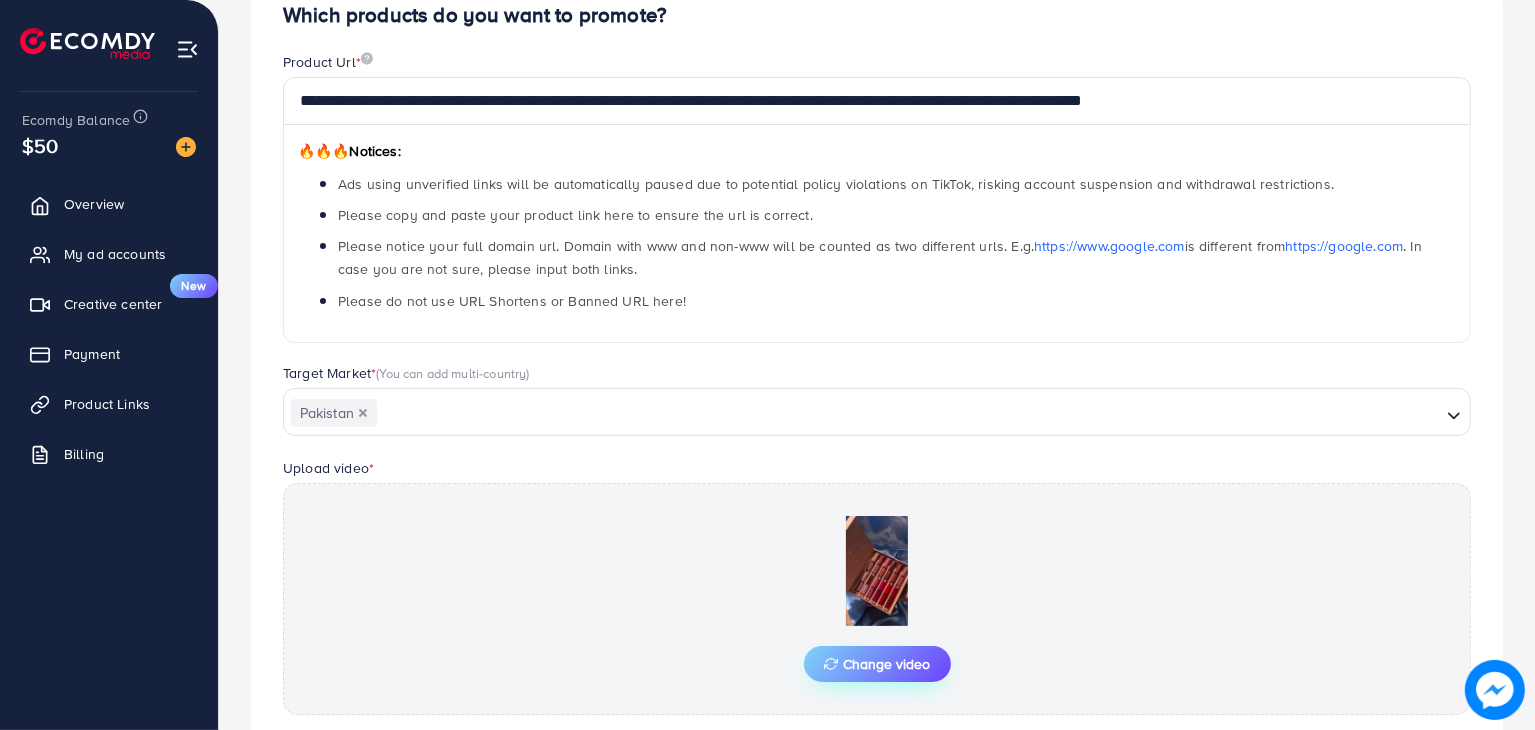 scroll, scrollTop: 407, scrollLeft: 0, axis: vertical 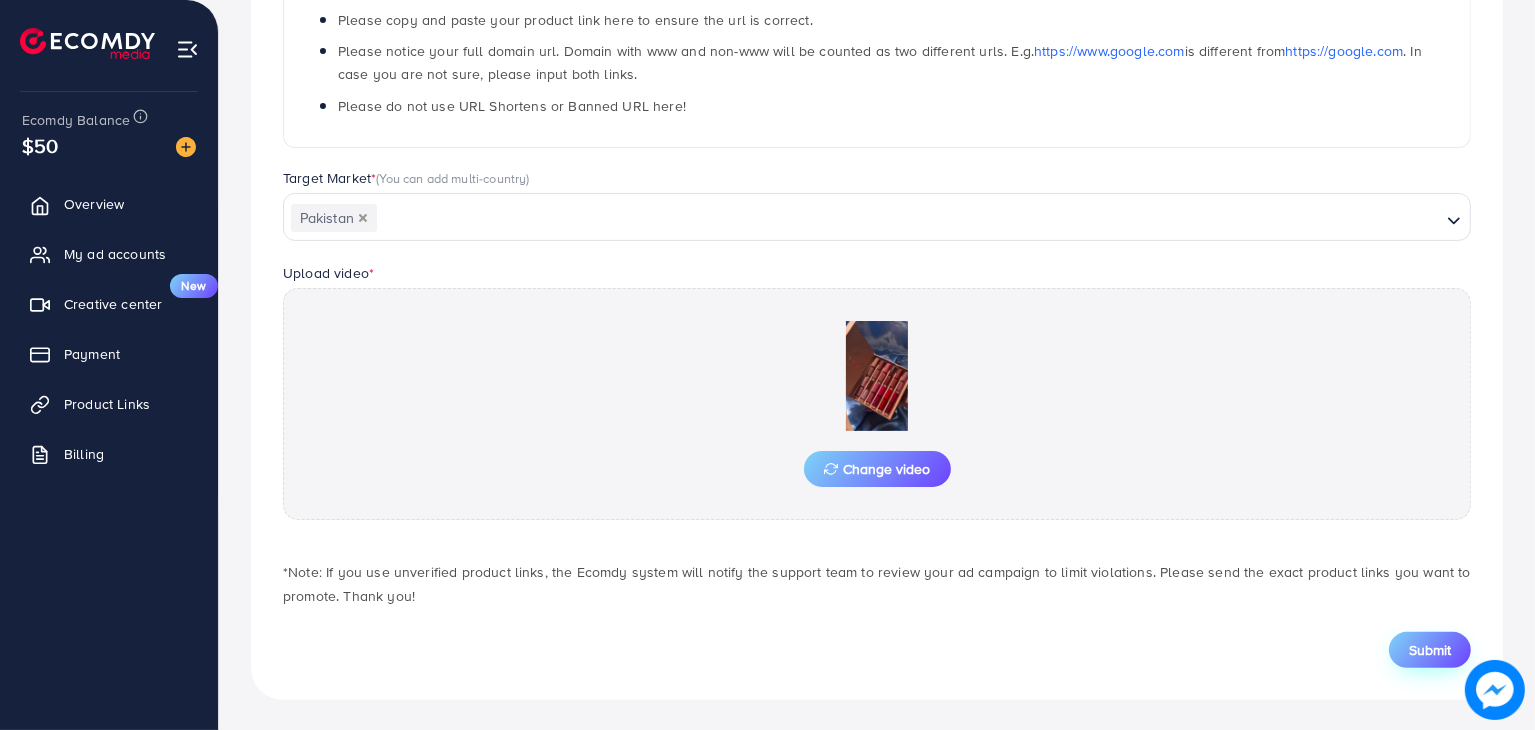 click on "Submit" at bounding box center (1430, 650) 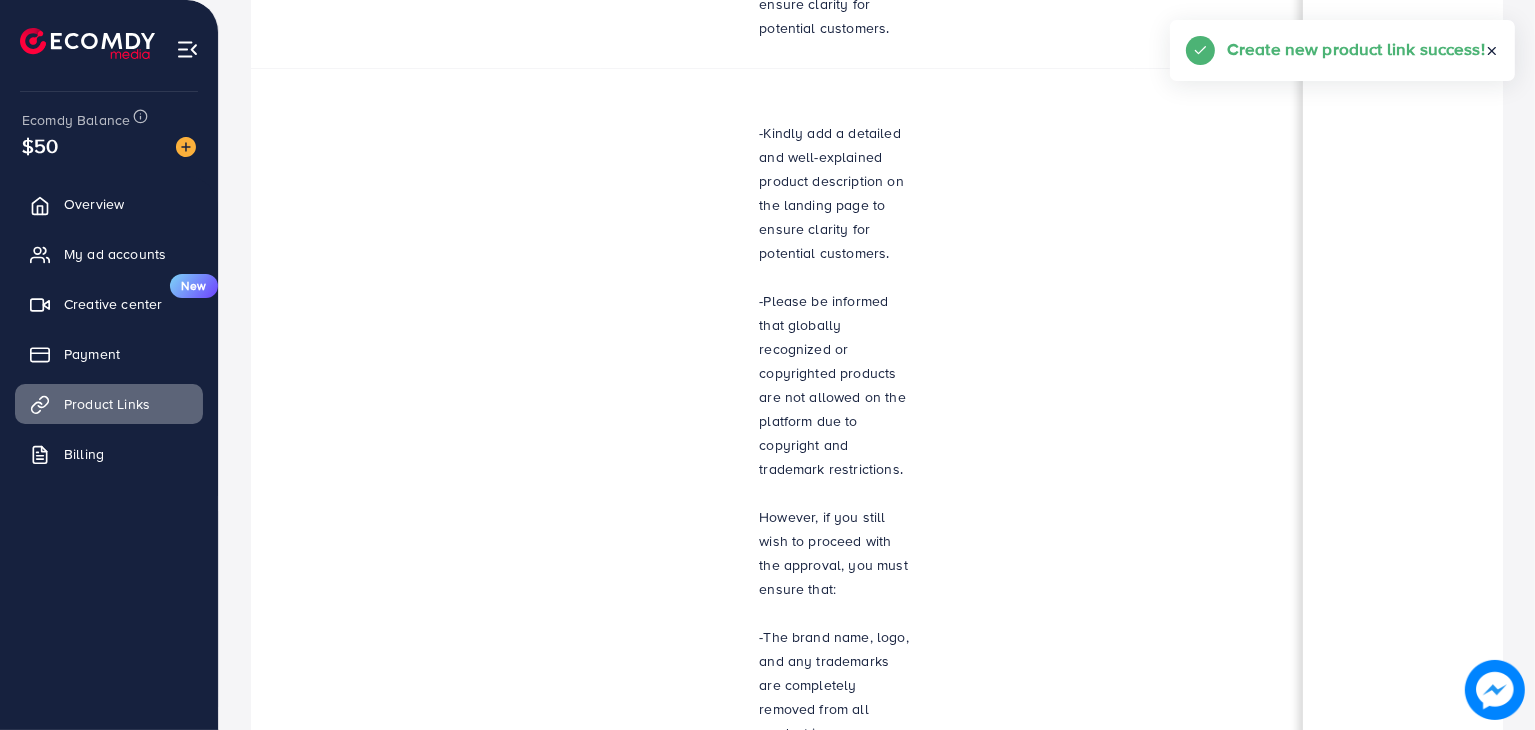 scroll, scrollTop: 0, scrollLeft: 0, axis: both 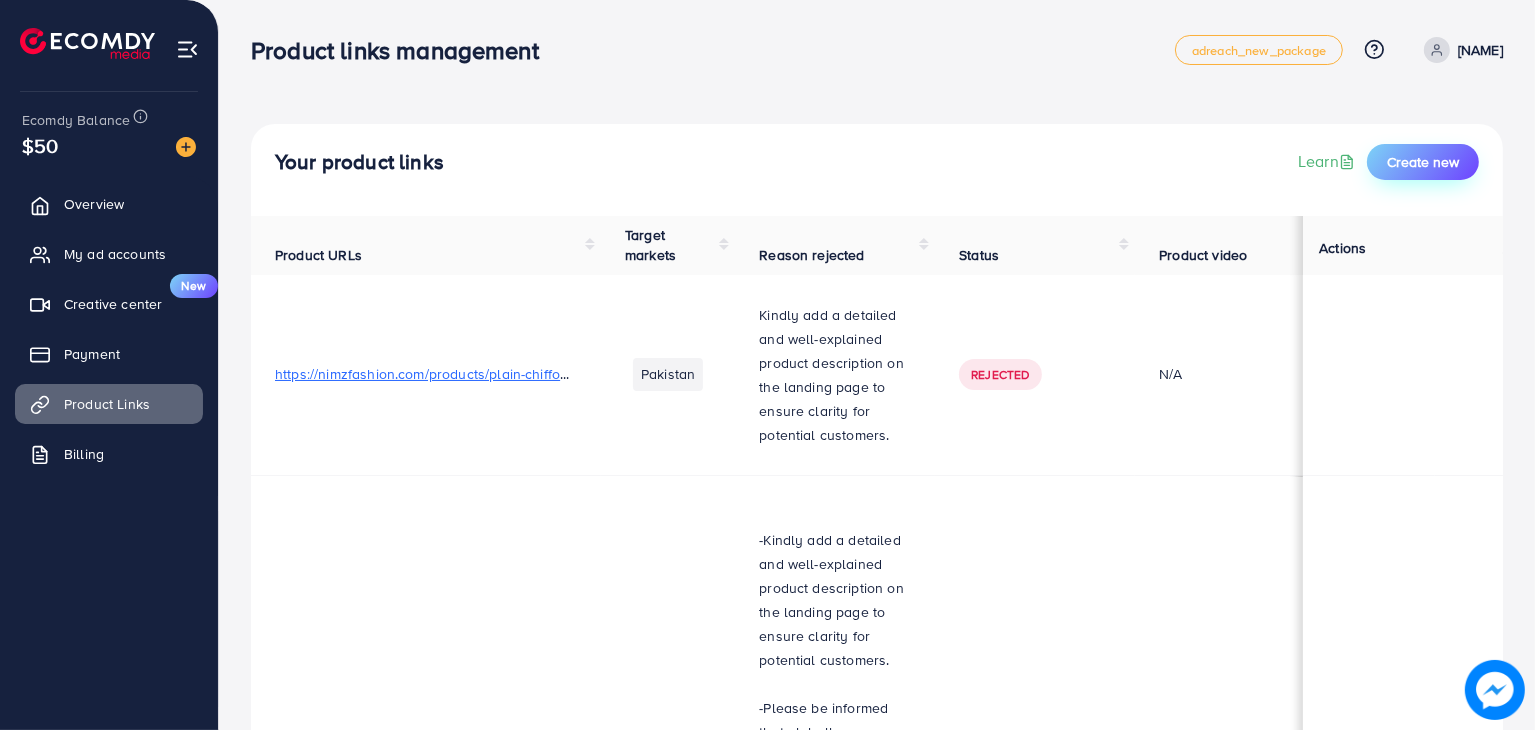 click on "Create new" at bounding box center [1423, 162] 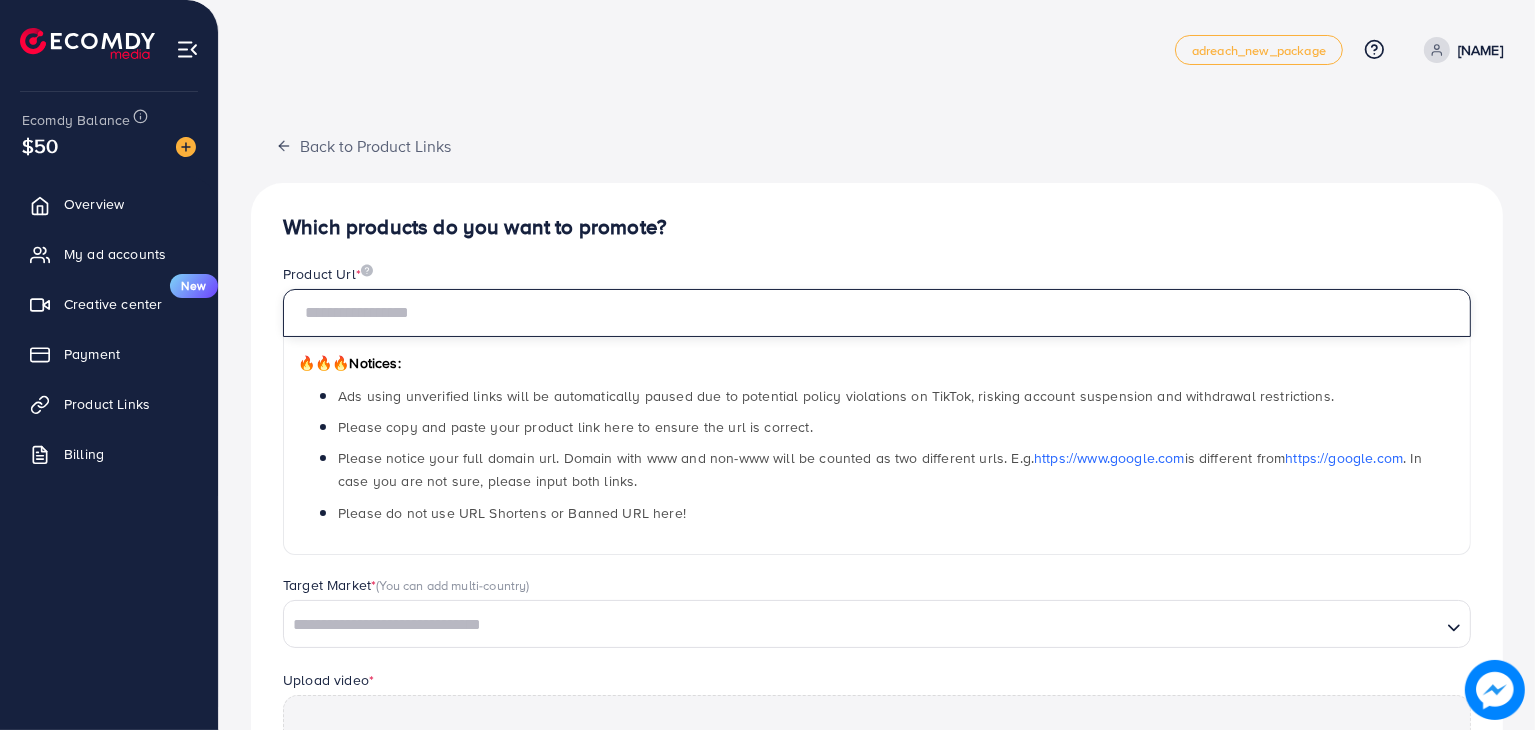 click at bounding box center [877, 313] 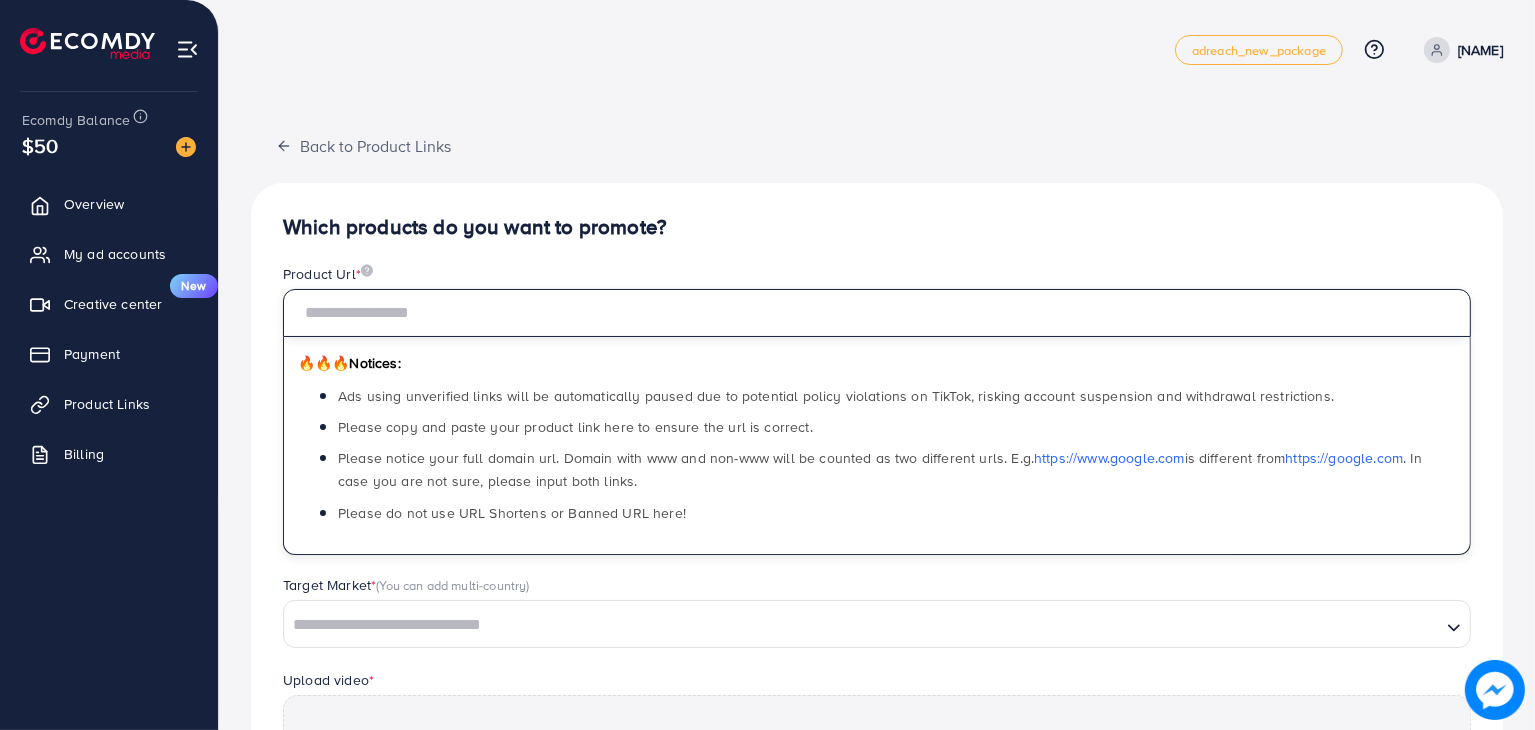 paste on "**********" 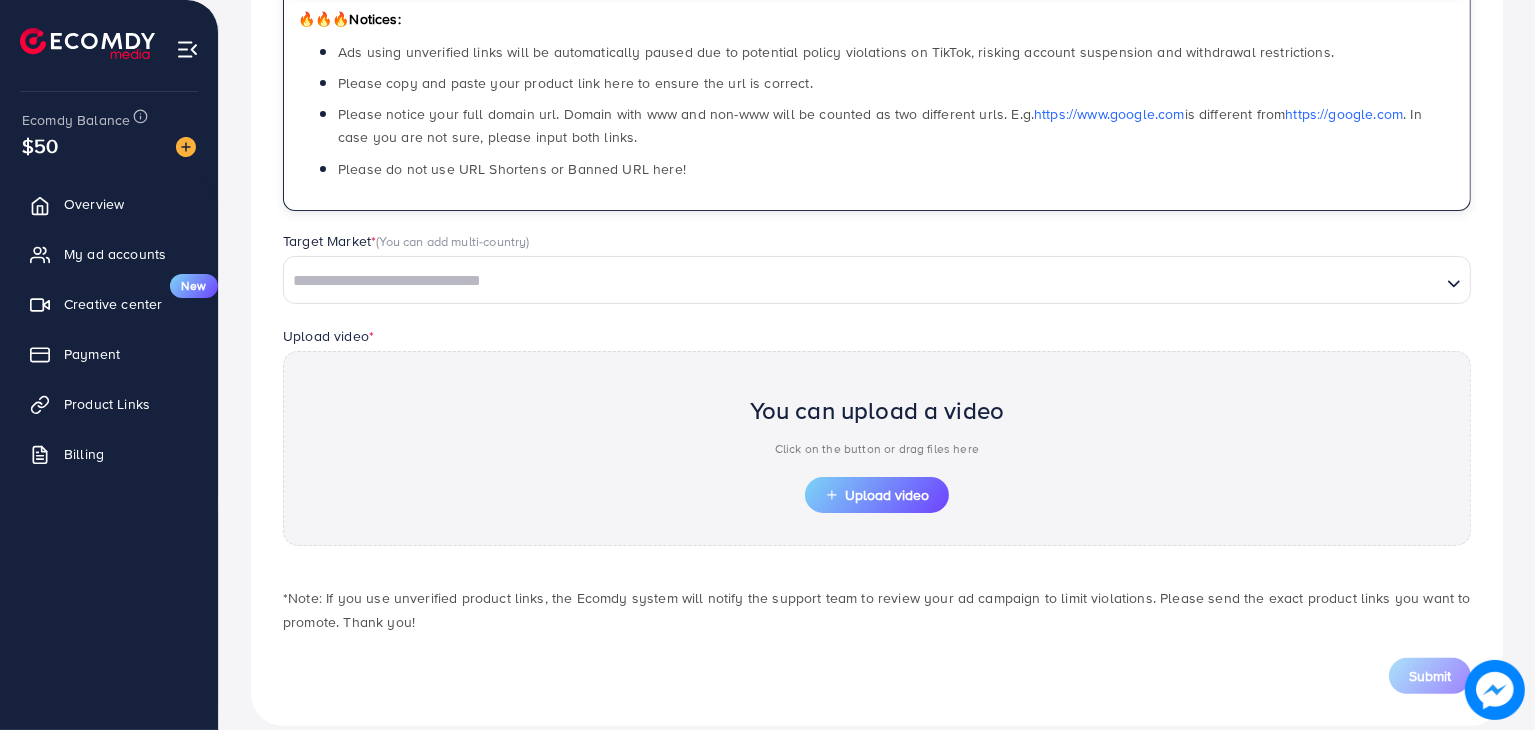 scroll, scrollTop: 370, scrollLeft: 0, axis: vertical 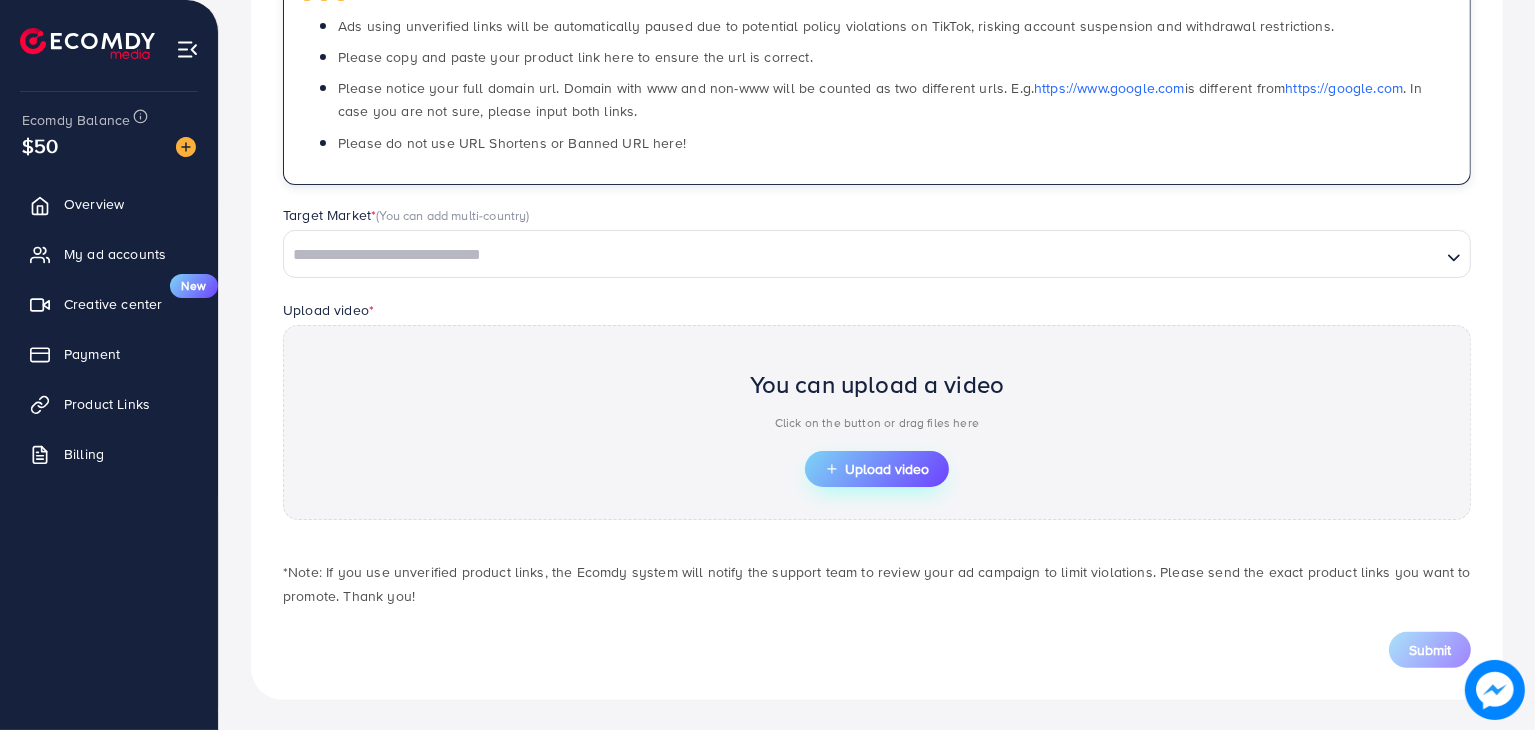type on "**********" 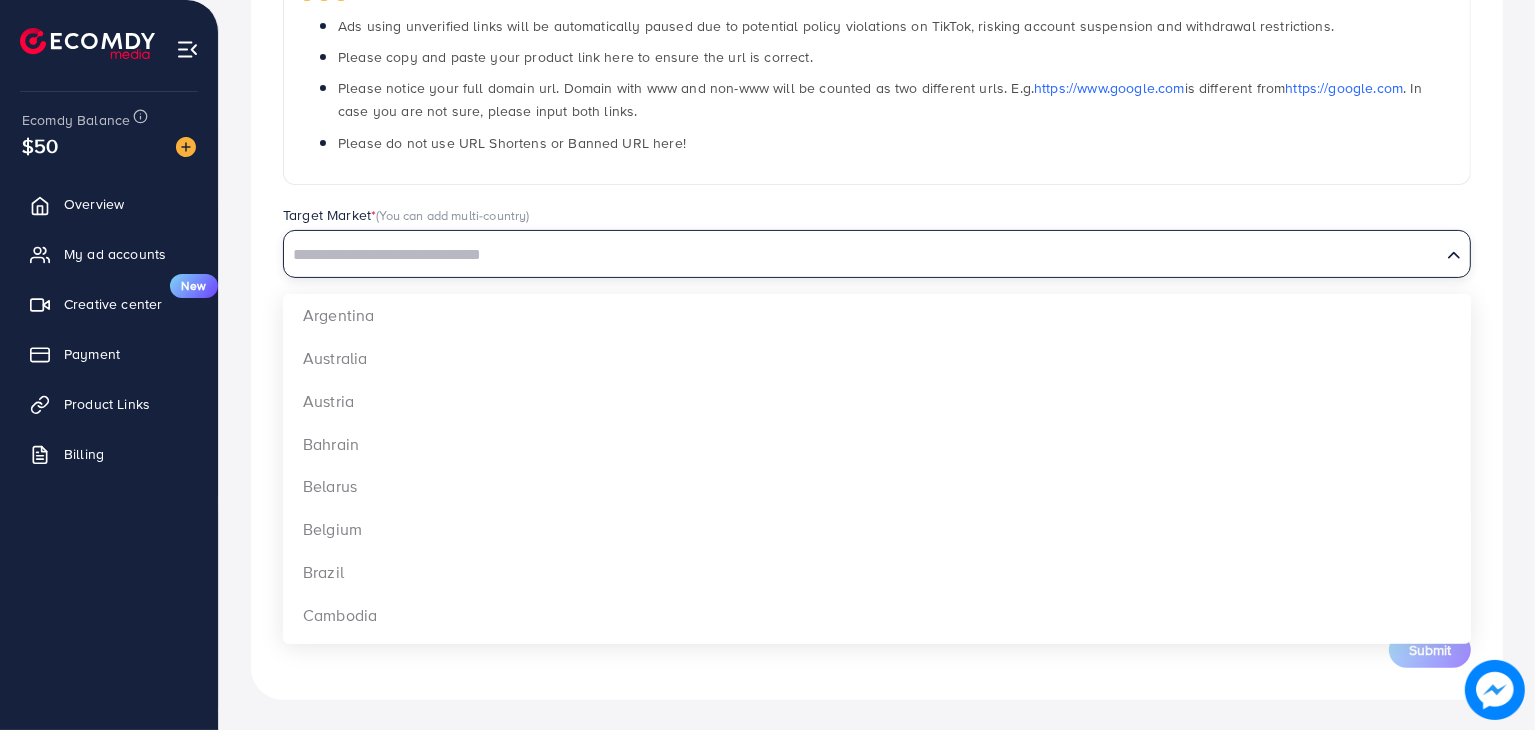 click at bounding box center [862, 255] 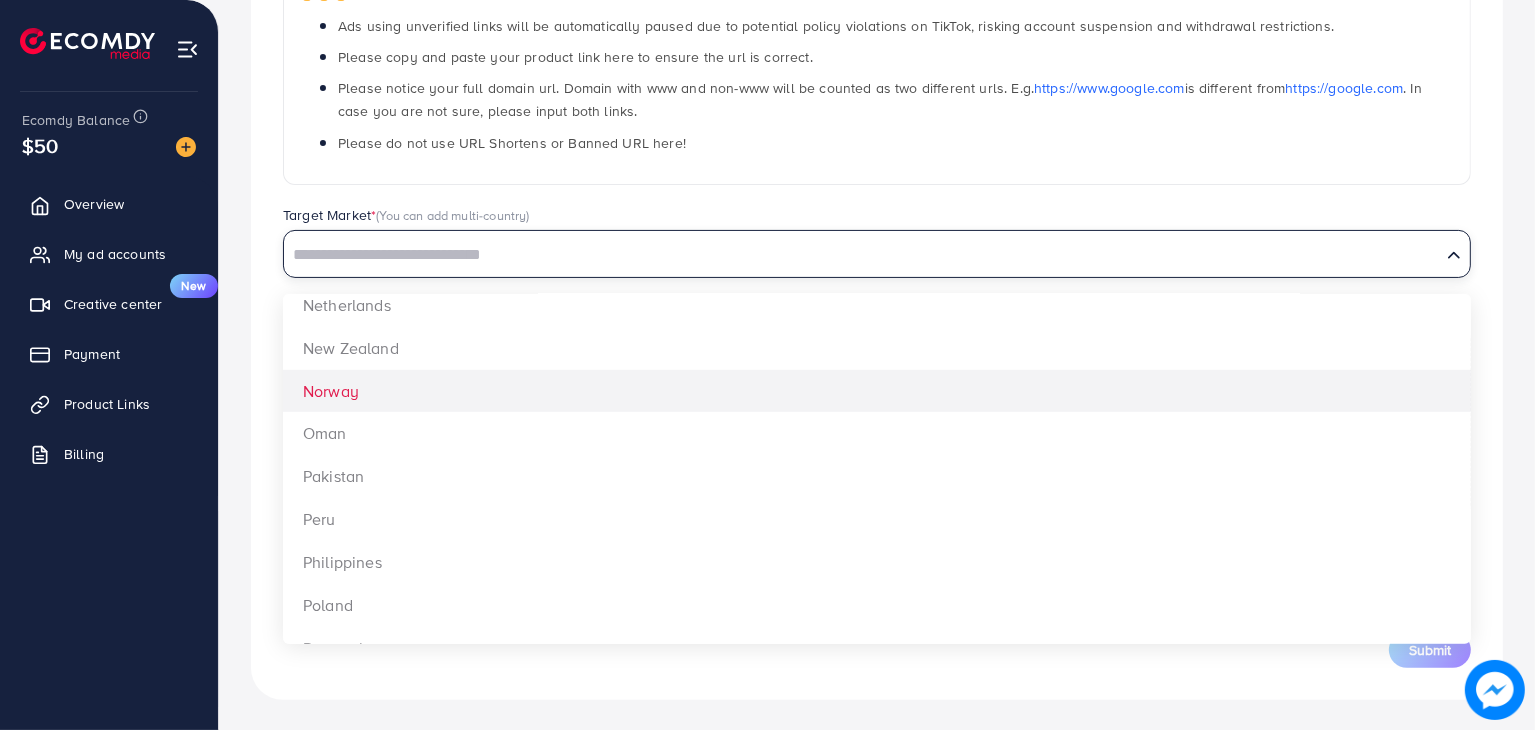 scroll, scrollTop: 1500, scrollLeft: 0, axis: vertical 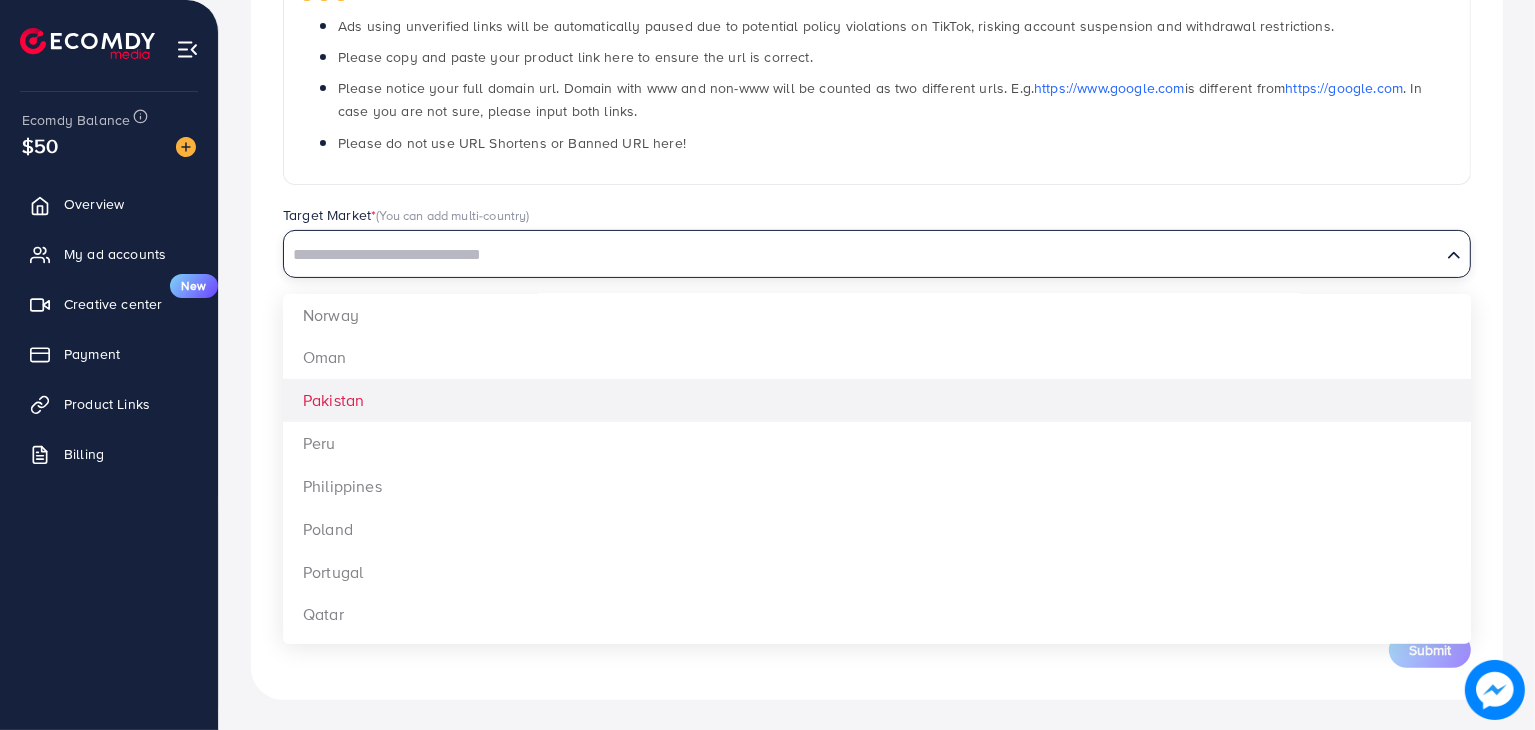 click on "**********" at bounding box center [877, 256] 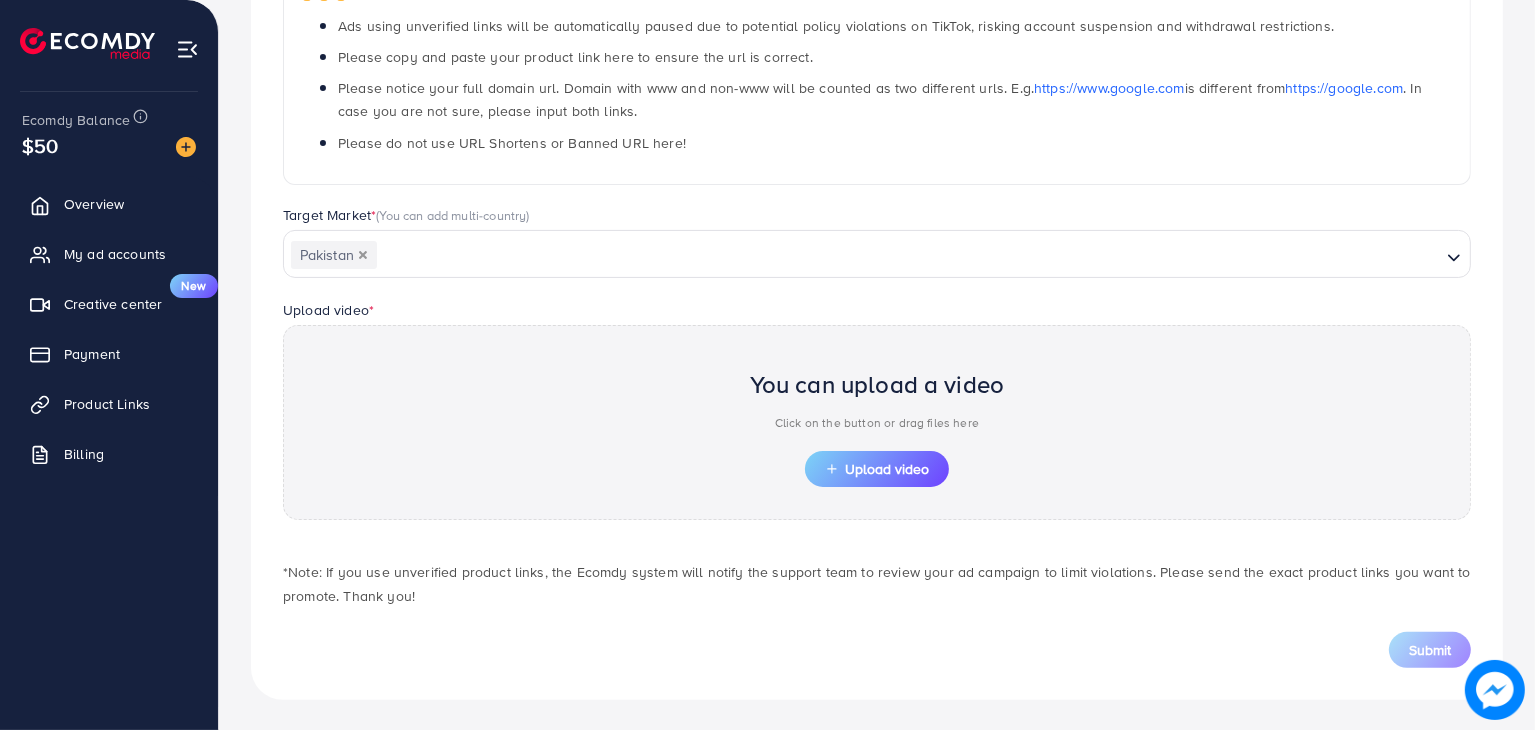 scroll, scrollTop: 0, scrollLeft: 0, axis: both 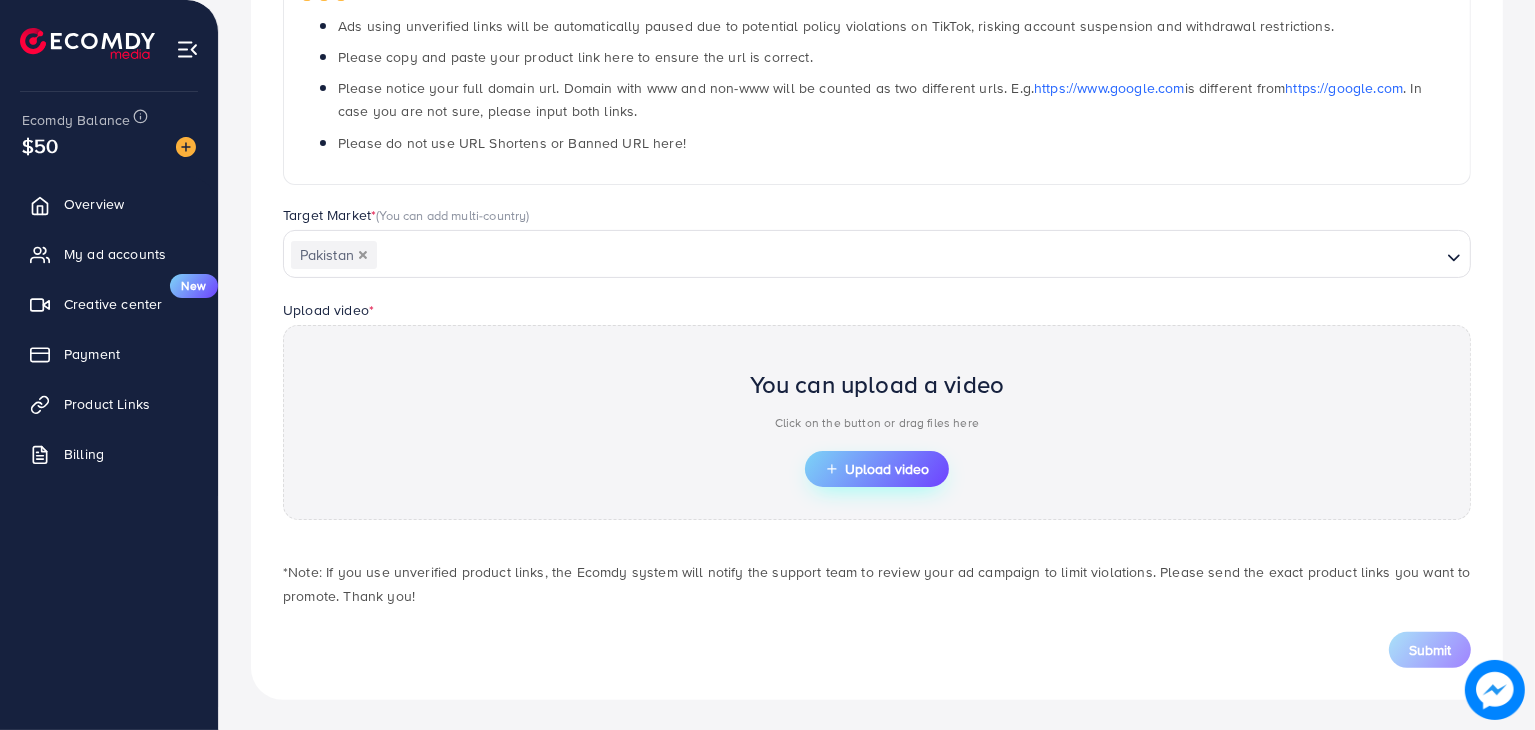 click on "Upload video" at bounding box center (877, 469) 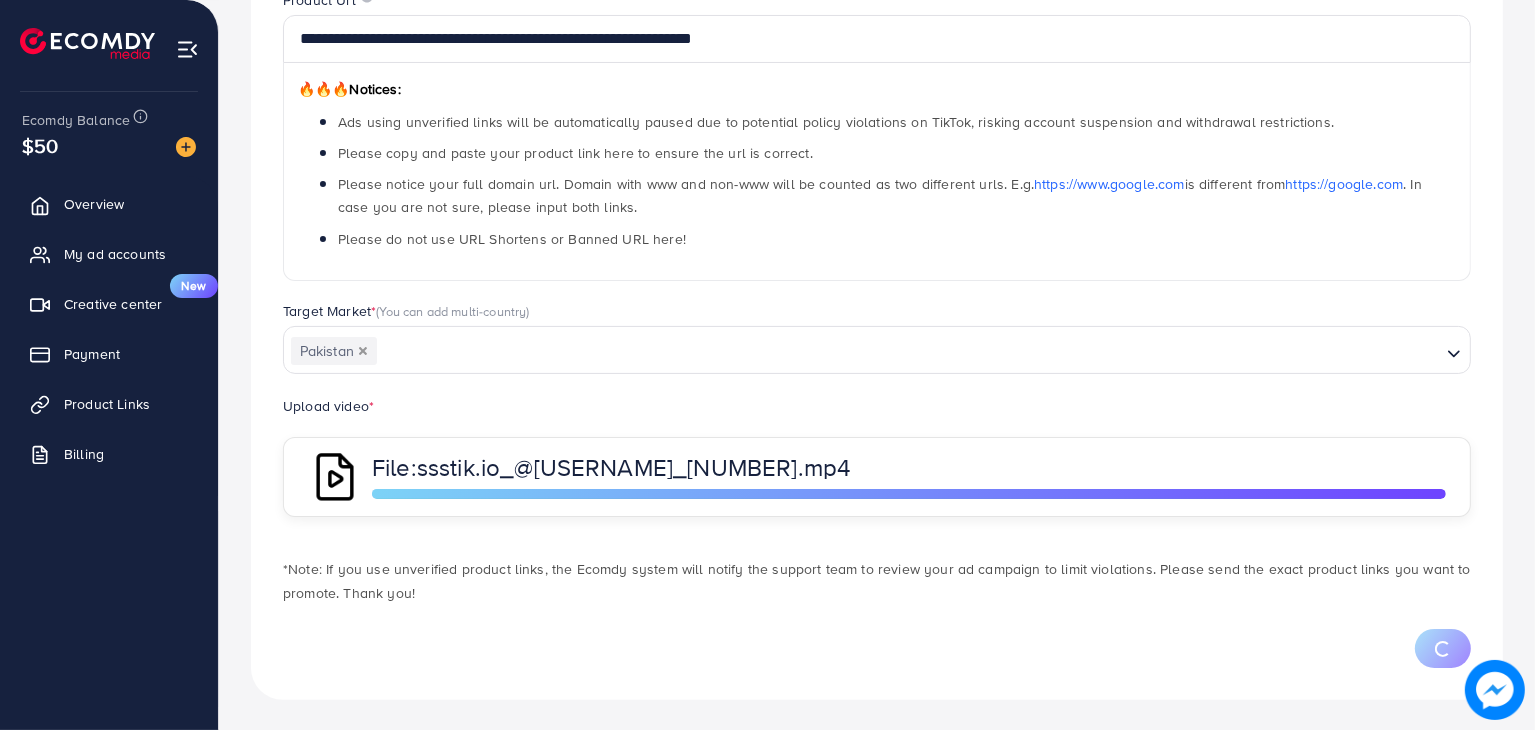 scroll, scrollTop: 370, scrollLeft: 0, axis: vertical 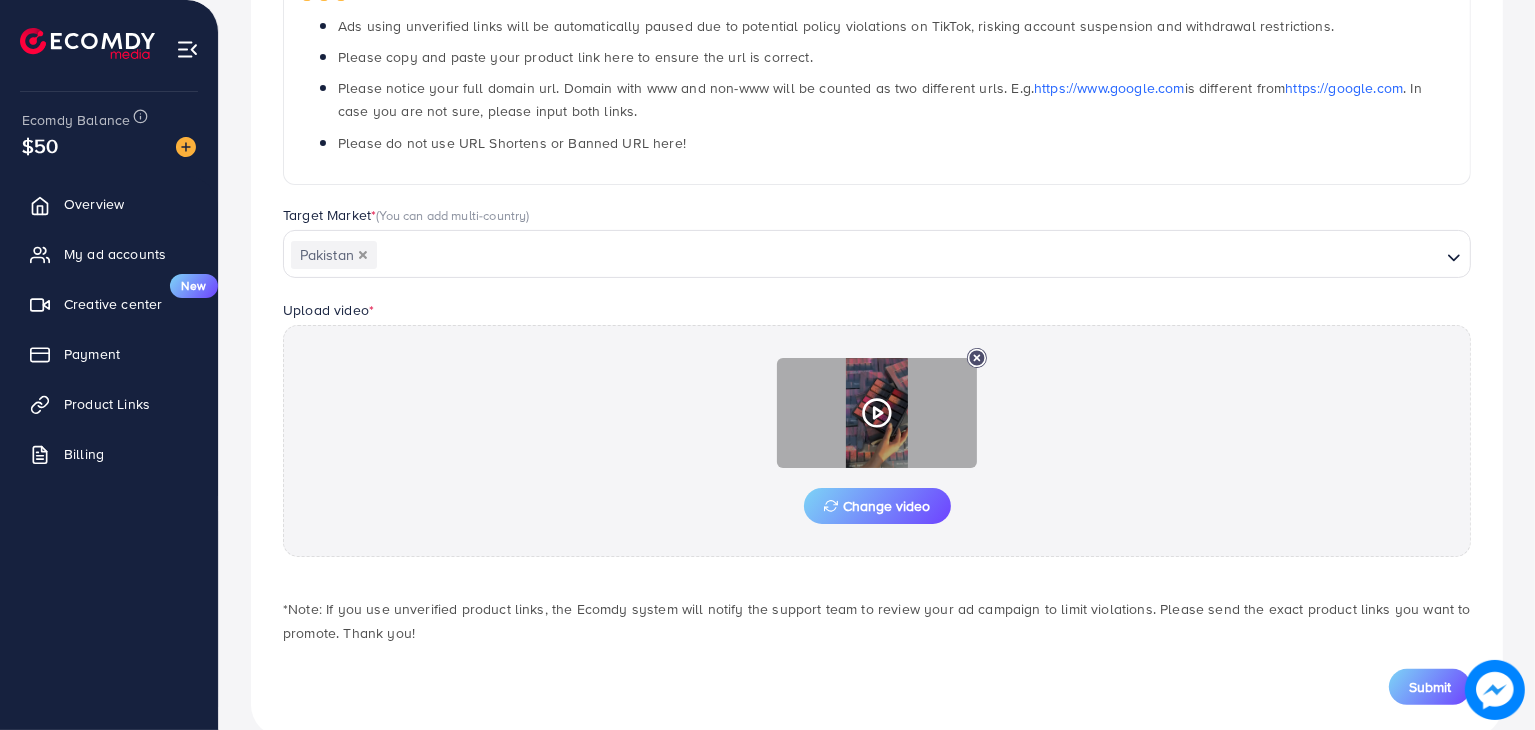 click 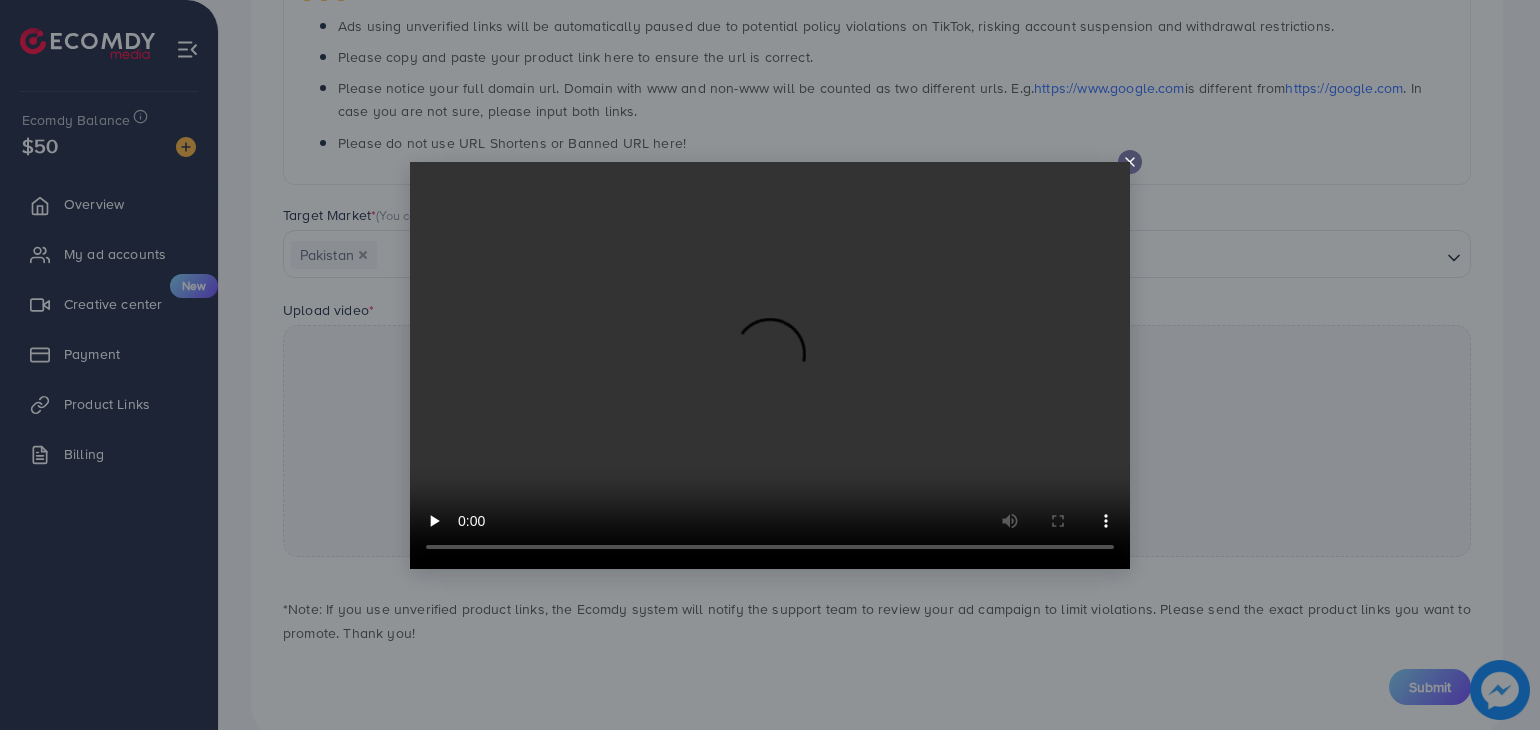 type 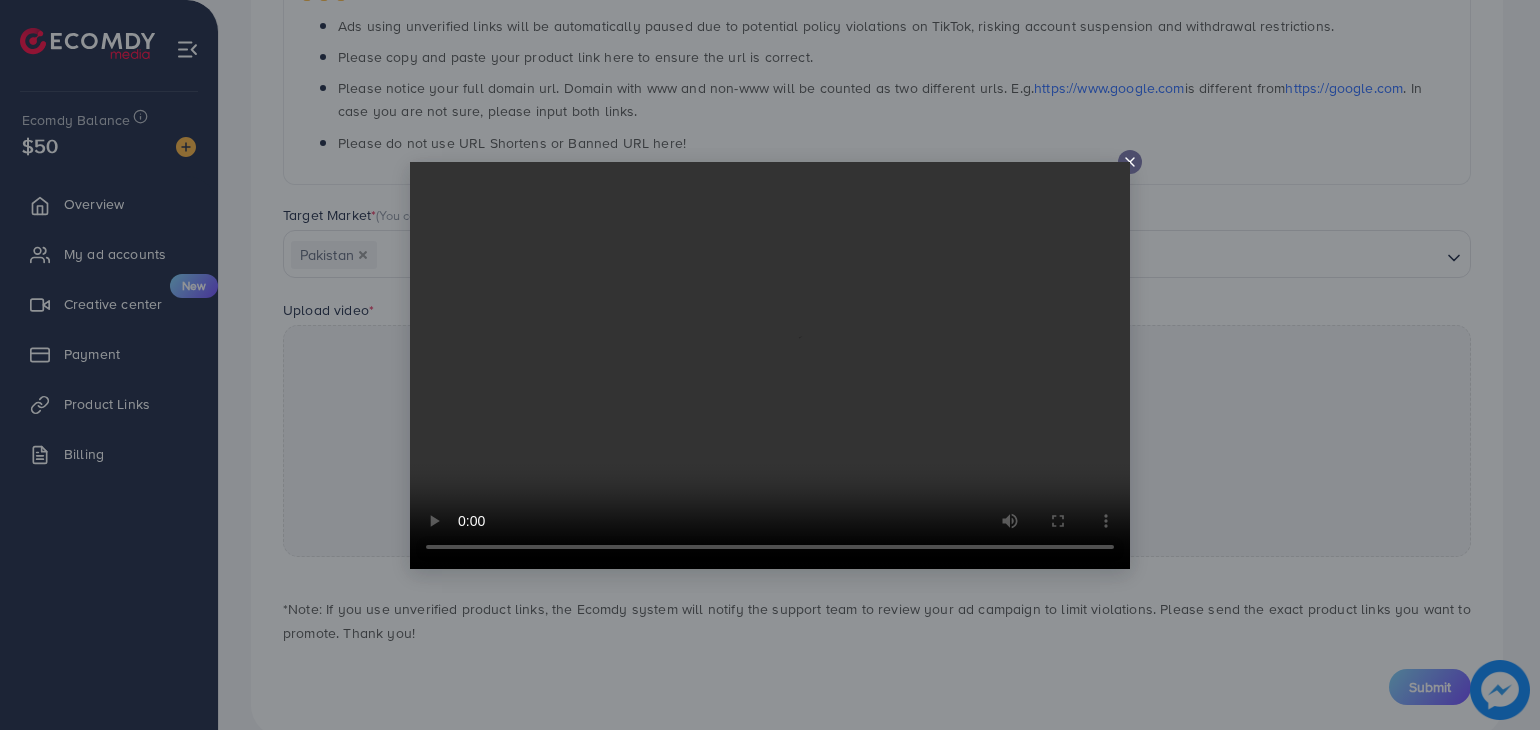 click 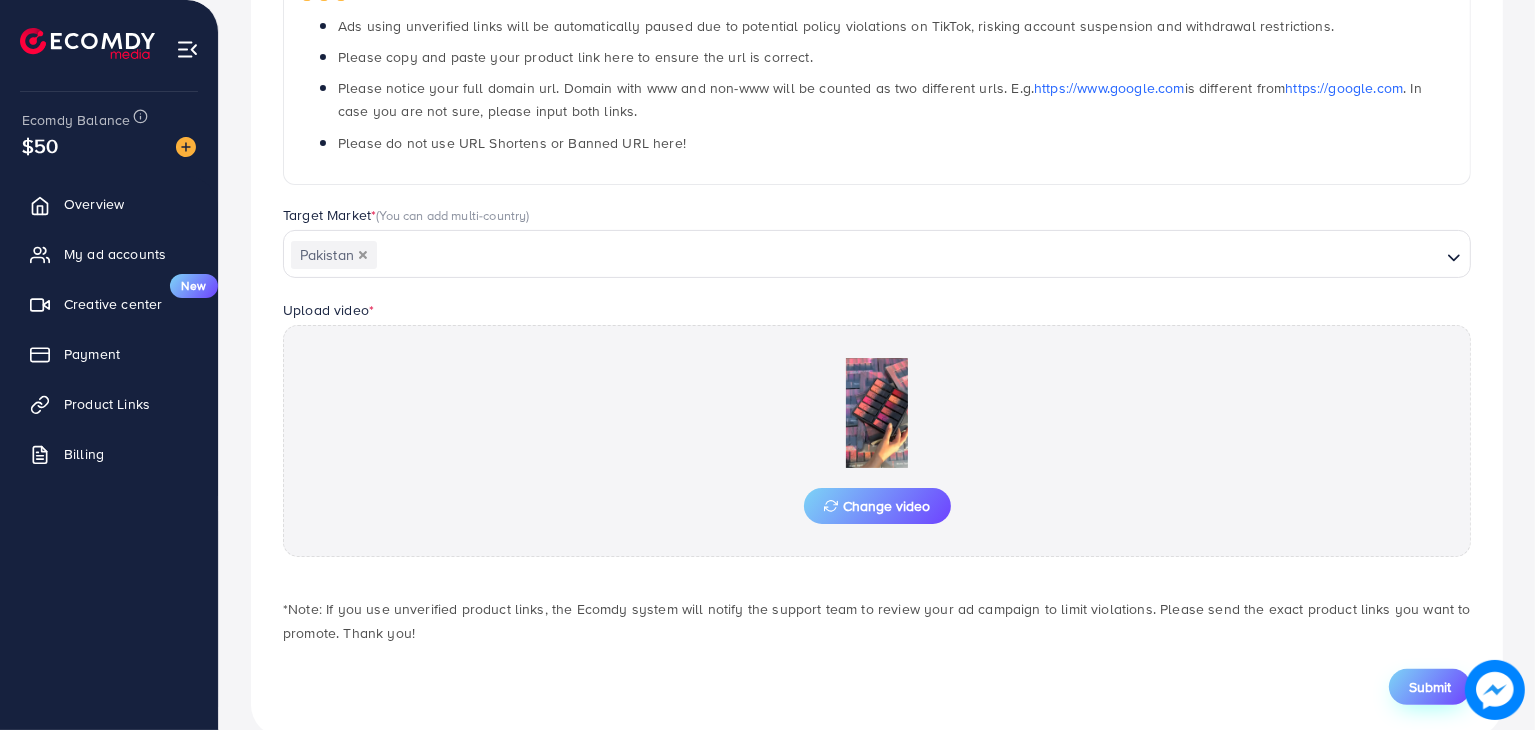 click on "Submit" at bounding box center (1430, 687) 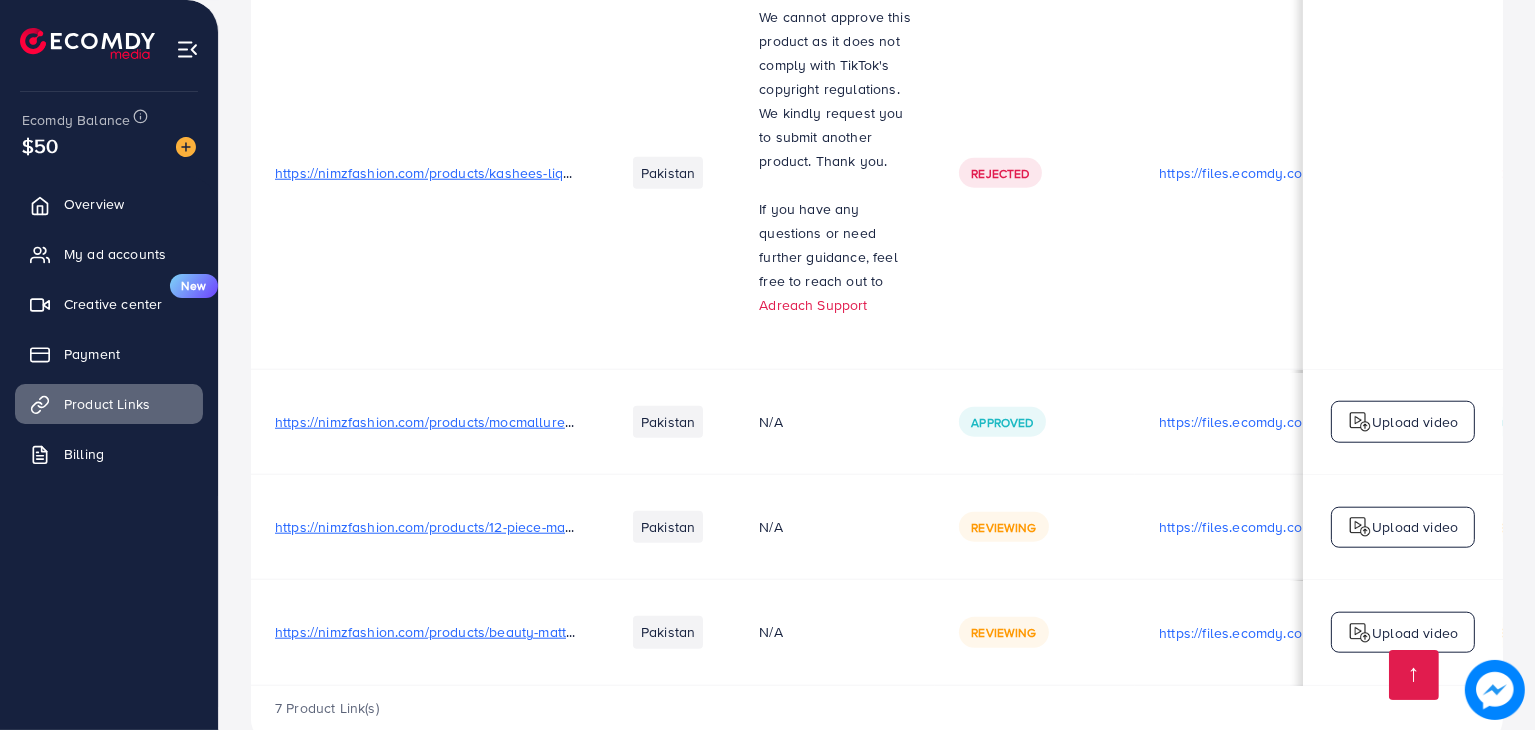 scroll, scrollTop: 2006, scrollLeft: 0, axis: vertical 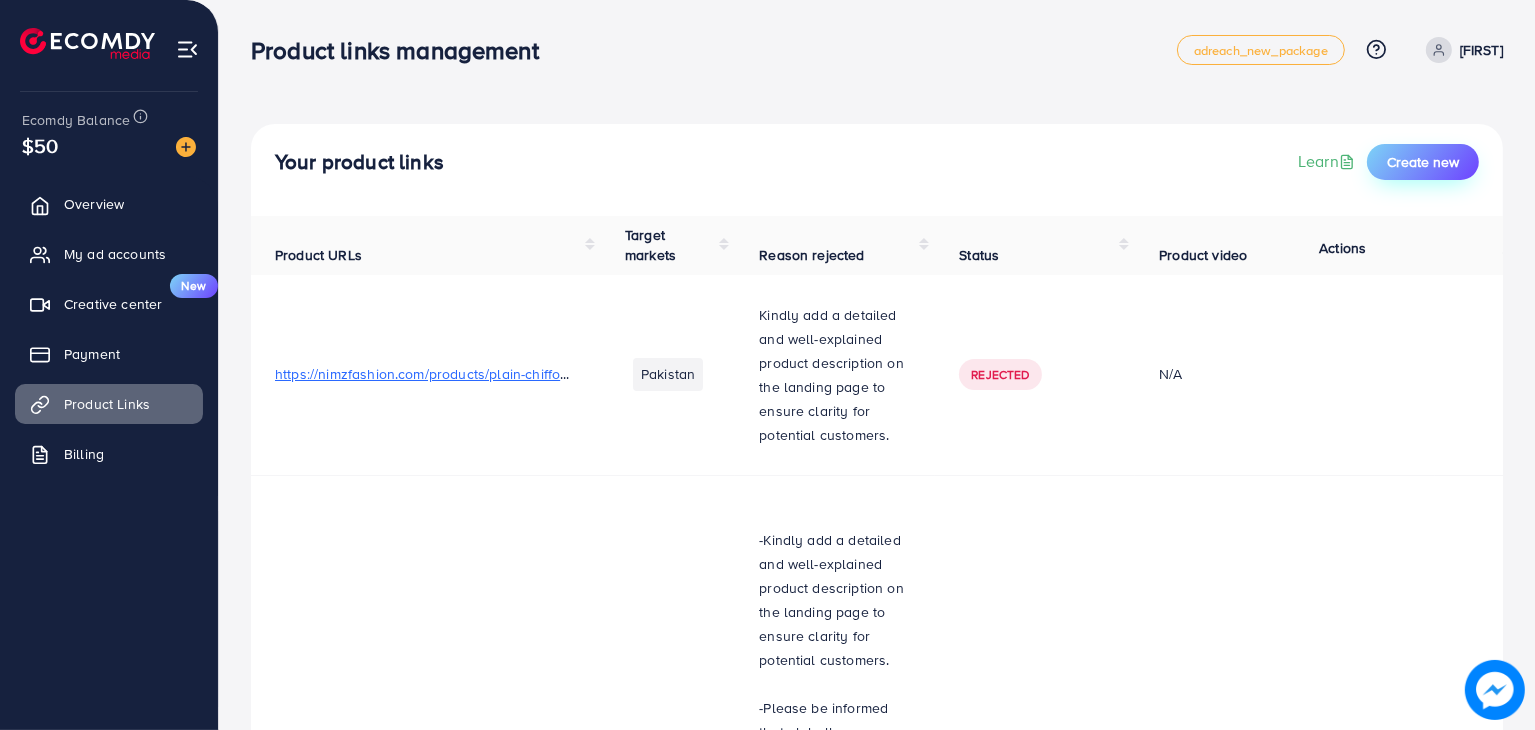 click on "Create new" at bounding box center [1423, 162] 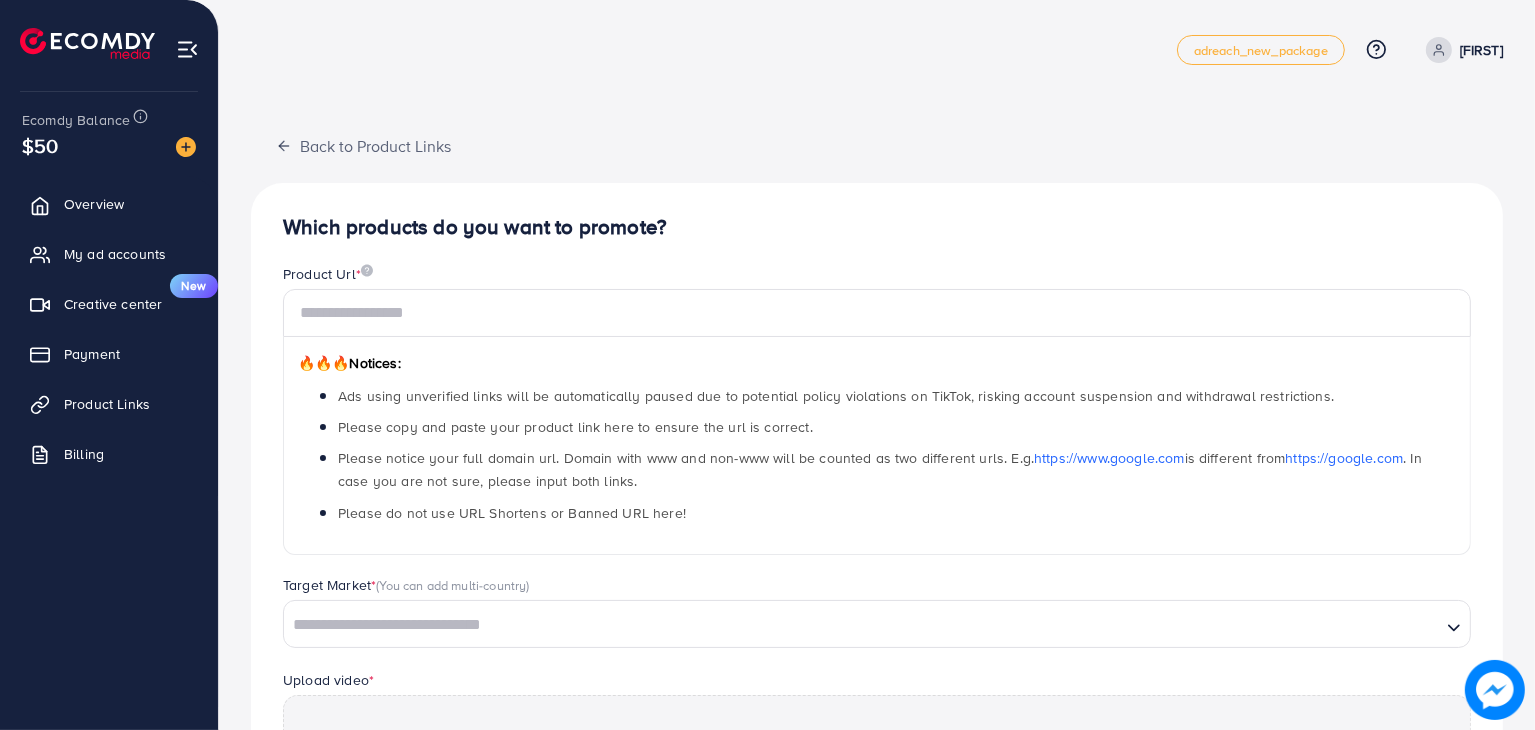scroll, scrollTop: 100, scrollLeft: 0, axis: vertical 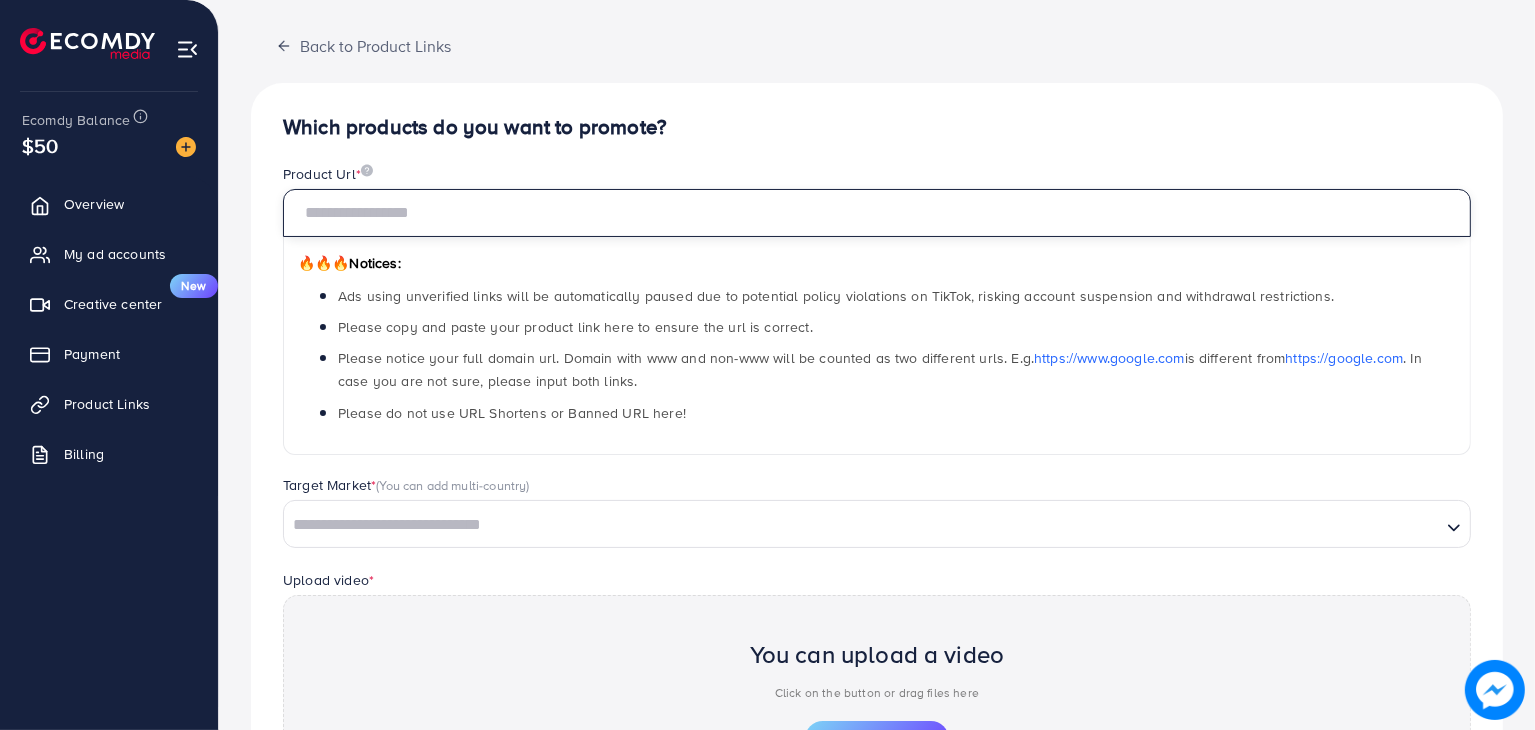 click at bounding box center (877, 213) 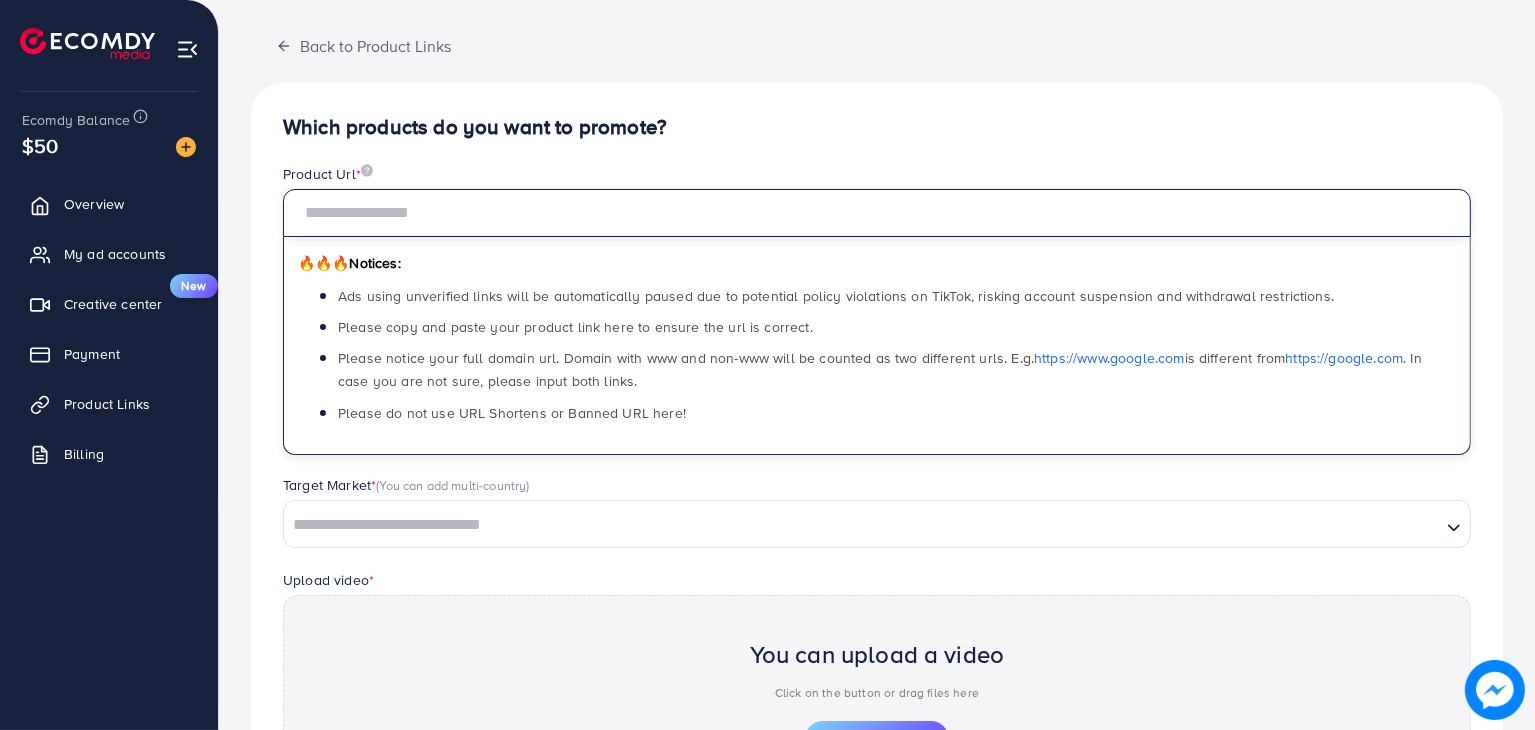 paste on "**********" 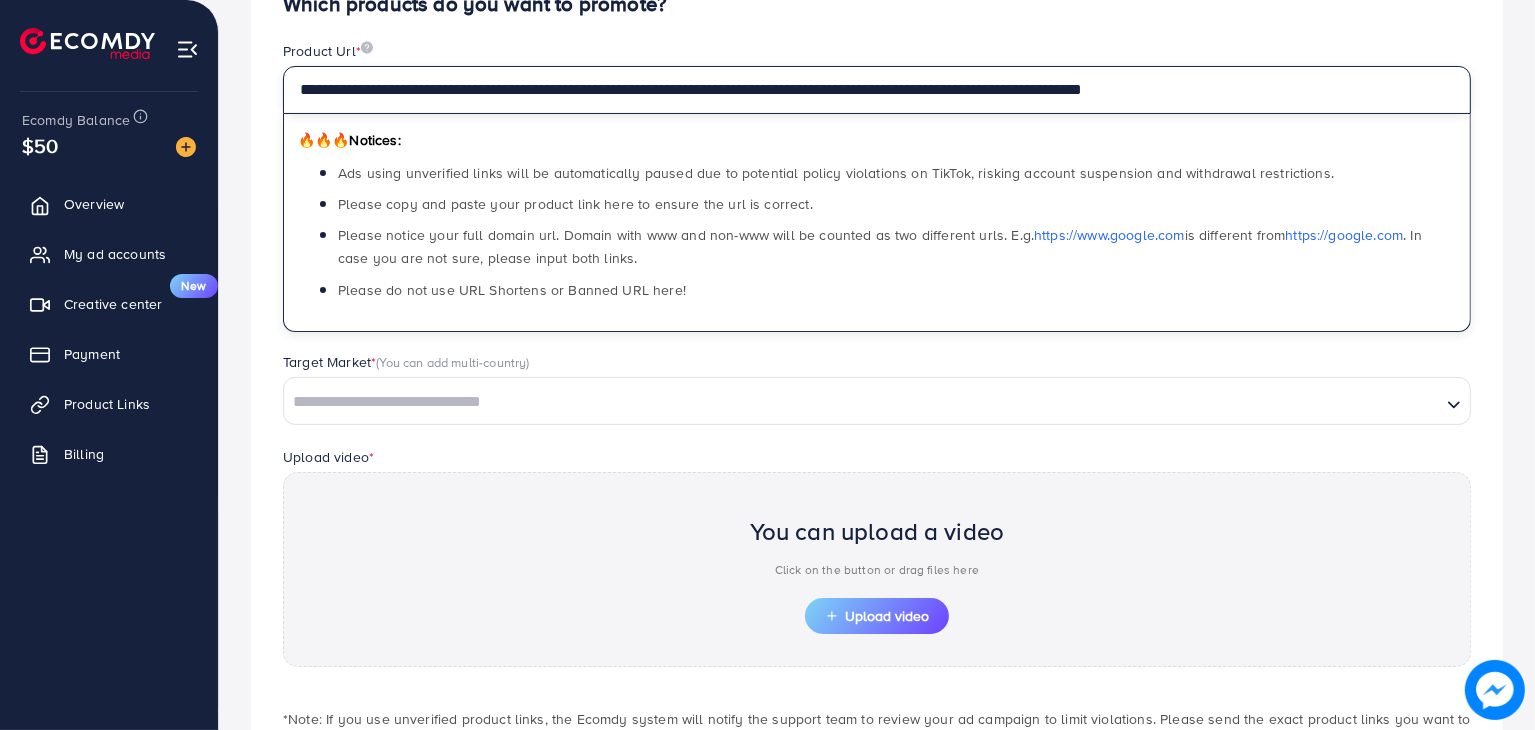 scroll, scrollTop: 370, scrollLeft: 0, axis: vertical 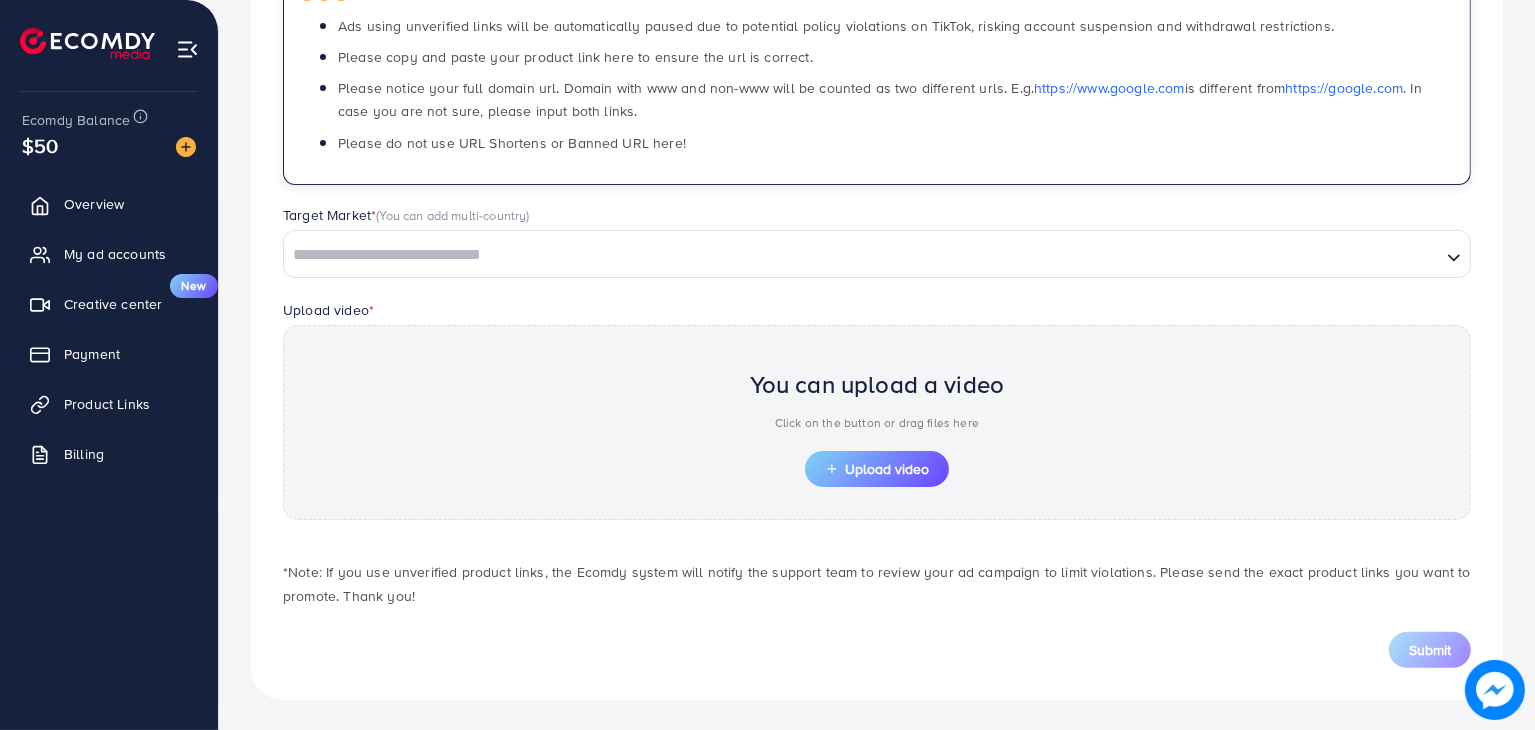 type on "**********" 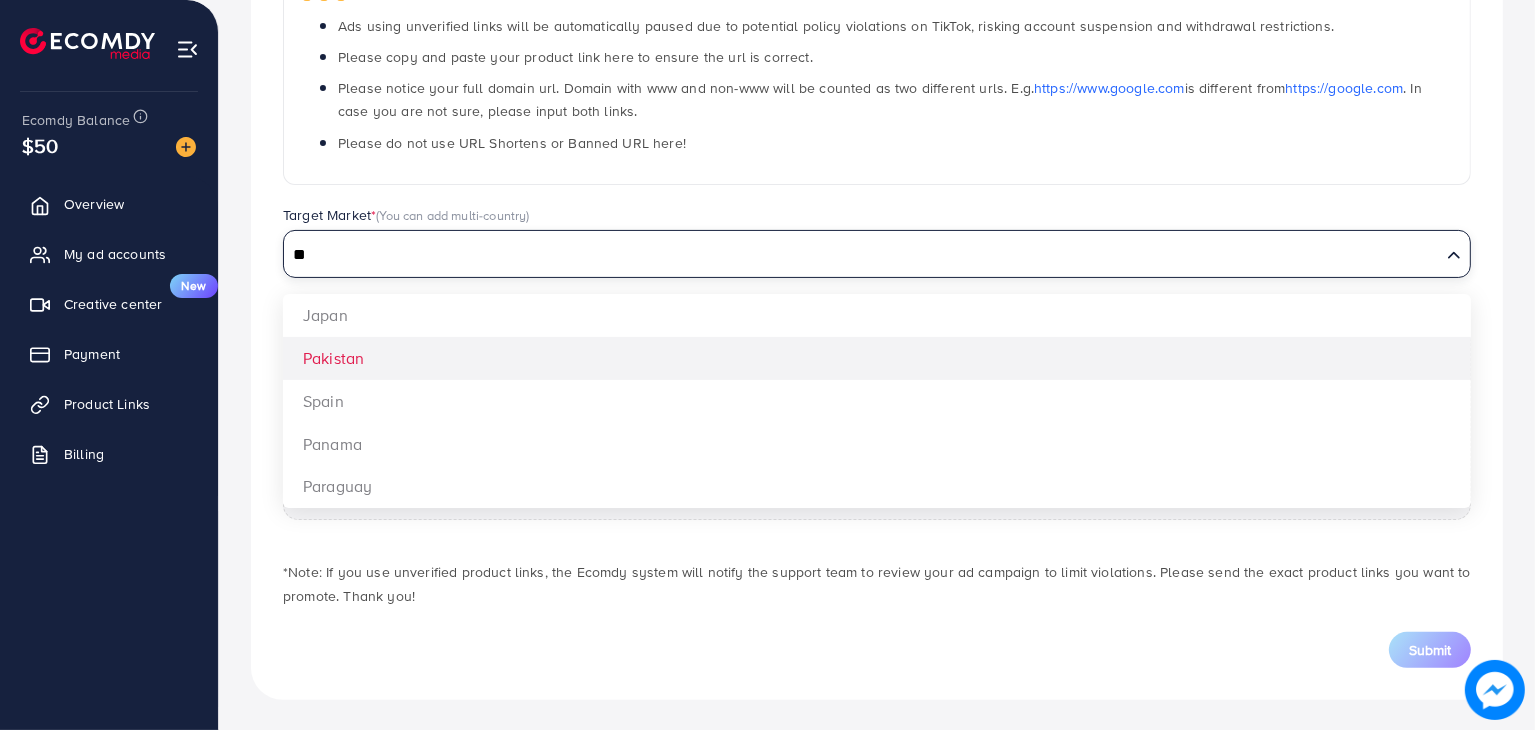 type on "**" 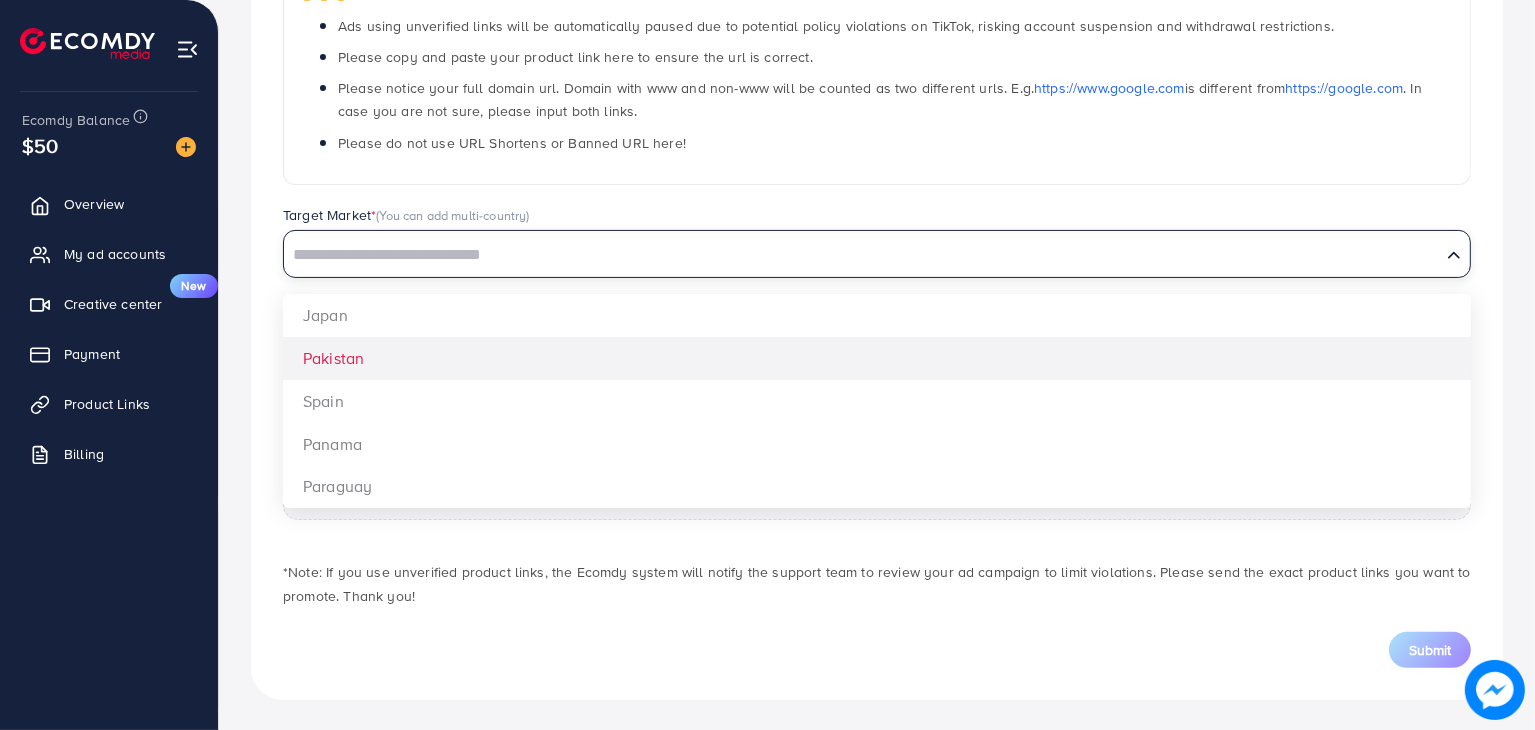 click on "**********" at bounding box center (877, 256) 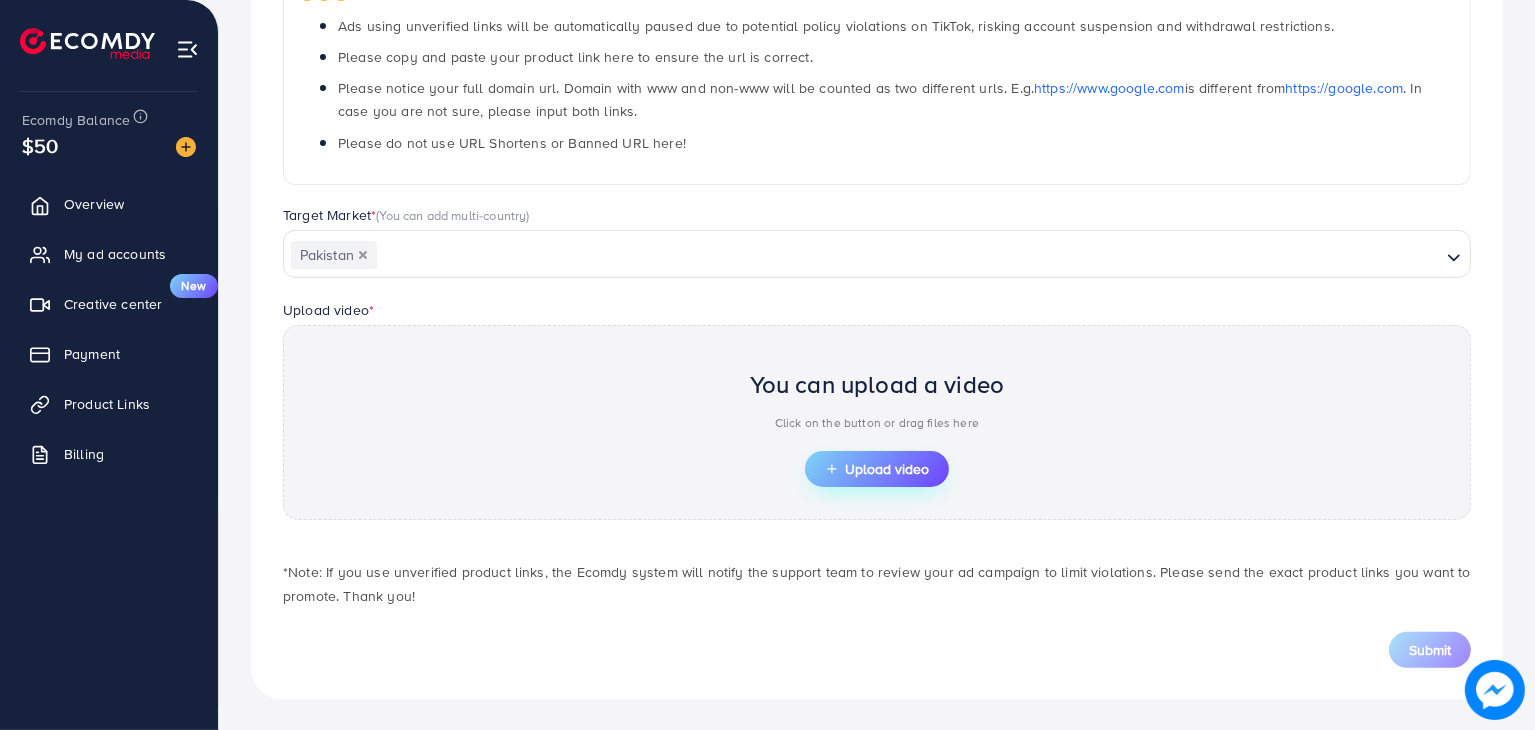 click on "Upload video" at bounding box center [877, 469] 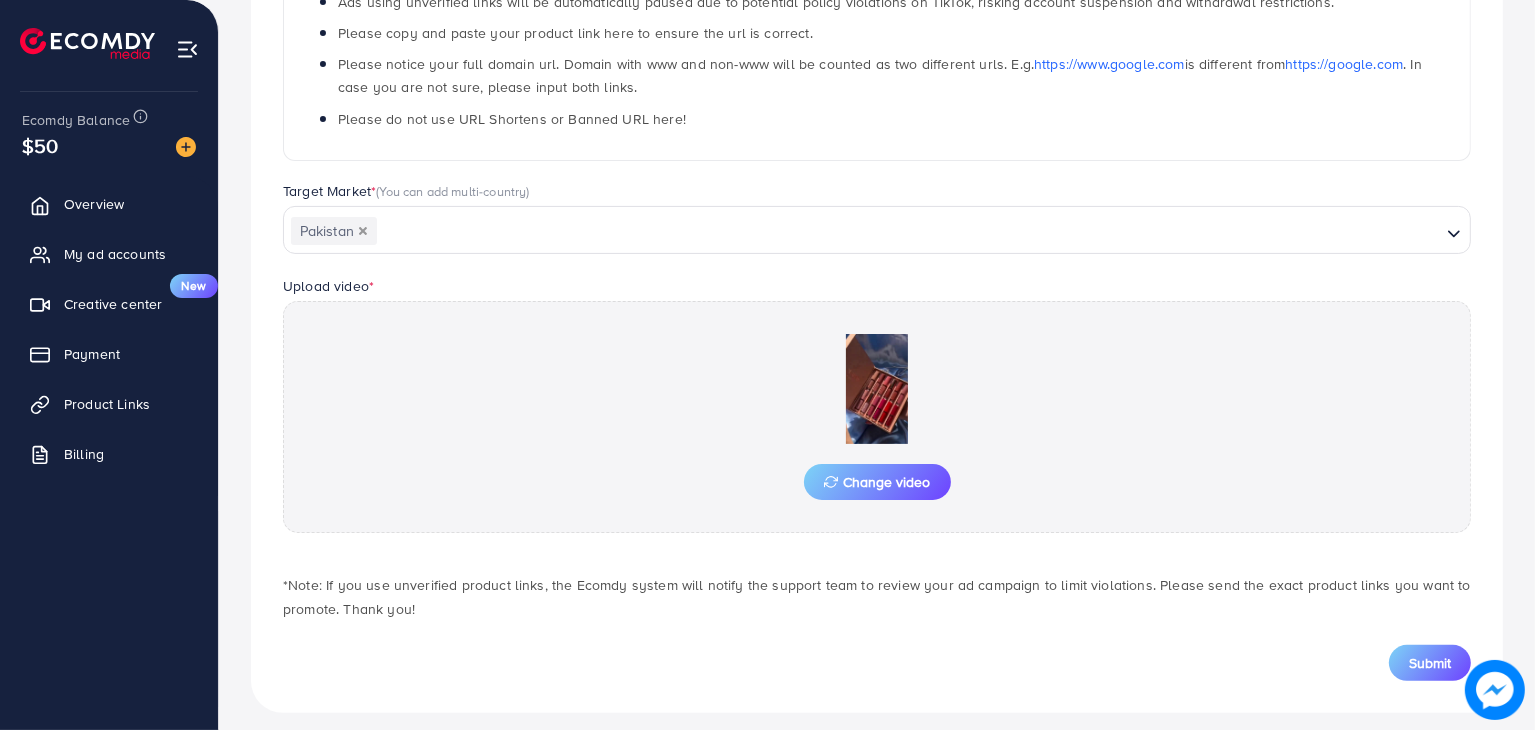 scroll, scrollTop: 407, scrollLeft: 0, axis: vertical 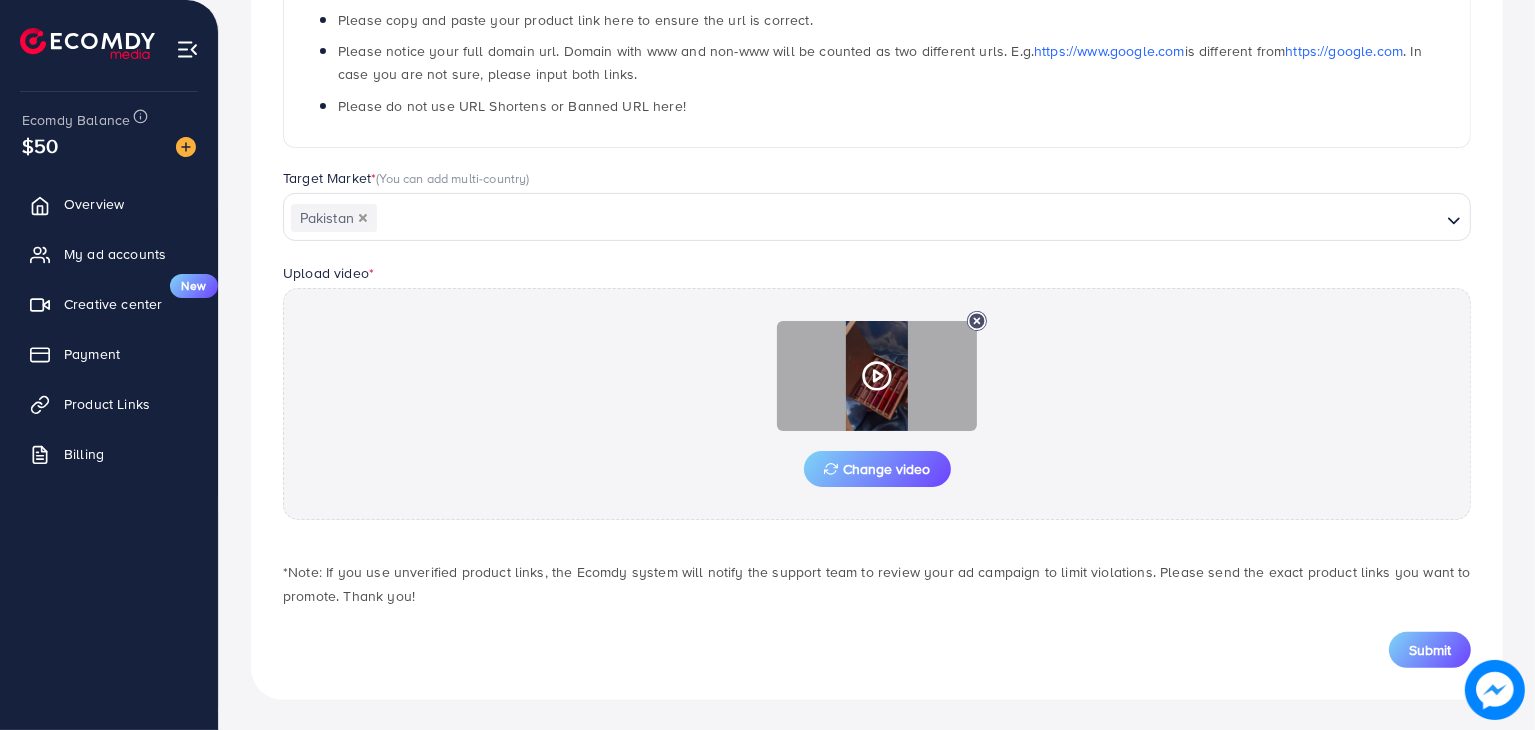 click at bounding box center (877, 376) 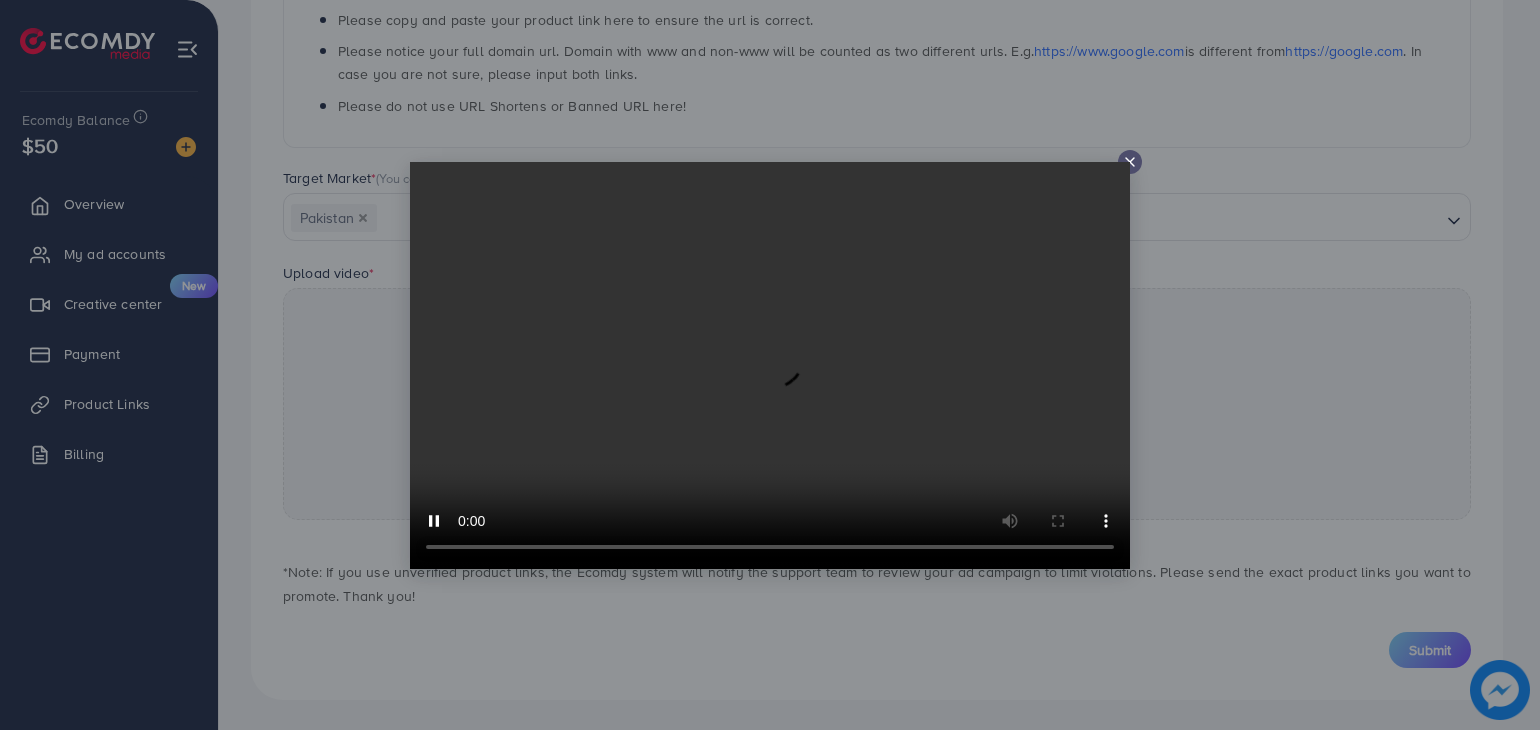 click at bounding box center [1130, 162] 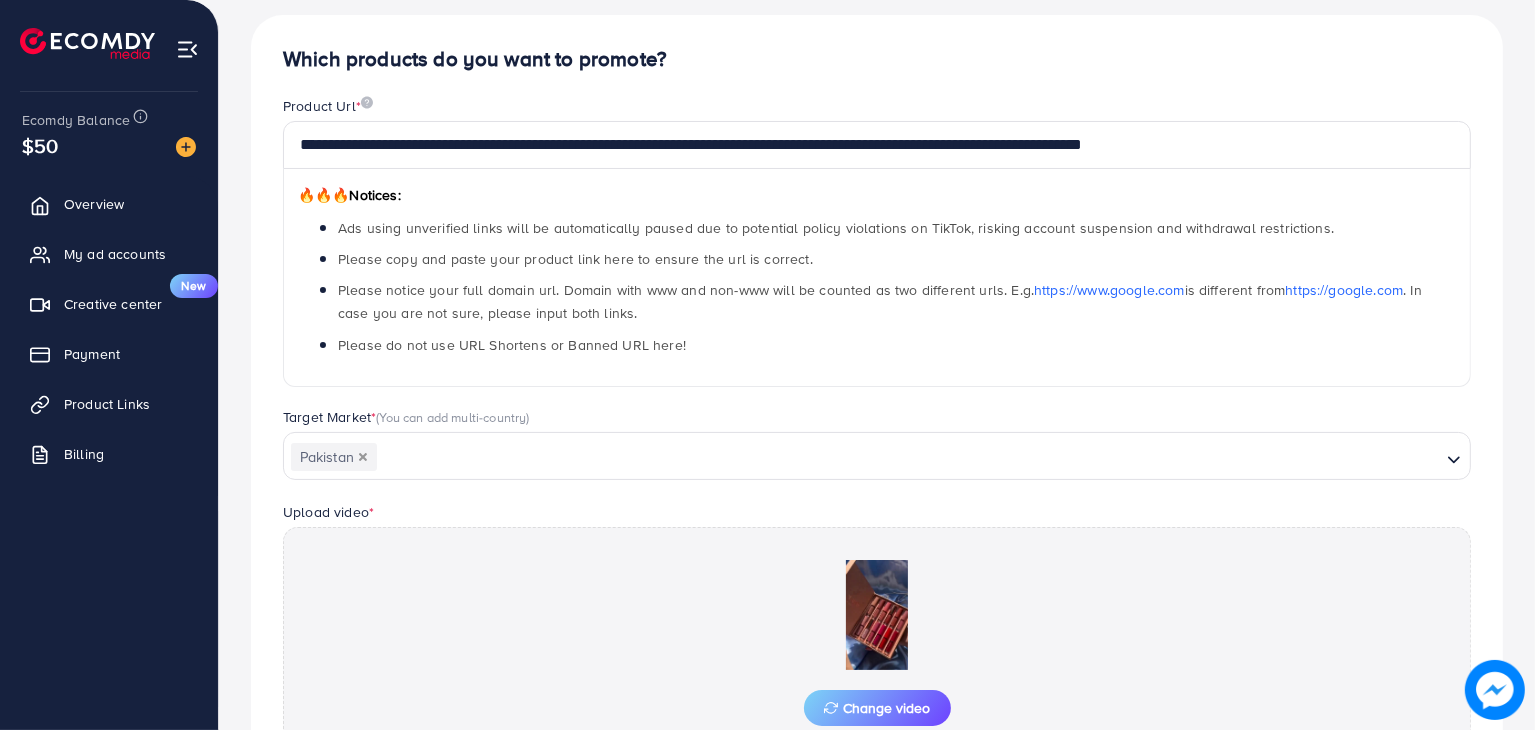 scroll, scrollTop: 407, scrollLeft: 0, axis: vertical 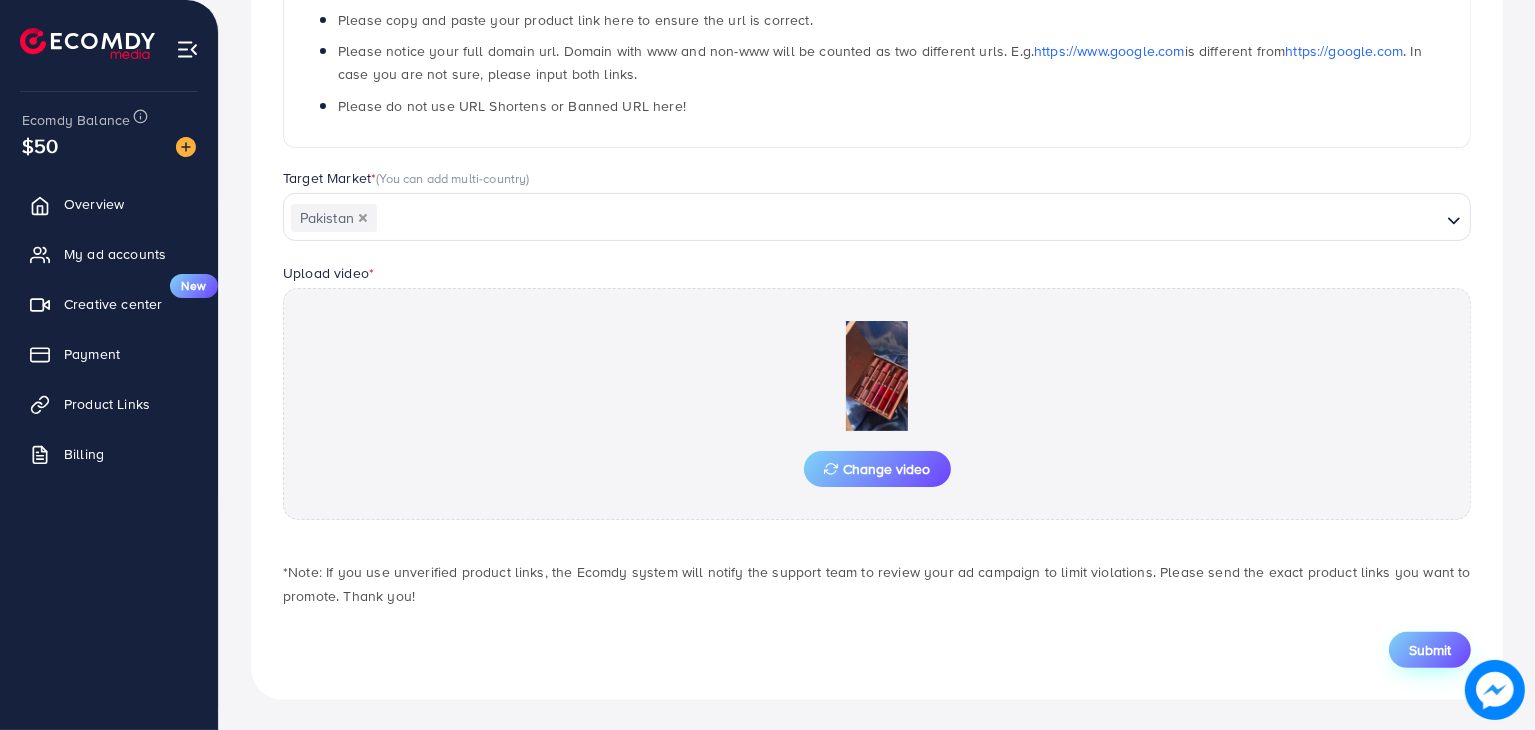 click on "Submit" at bounding box center [1430, 650] 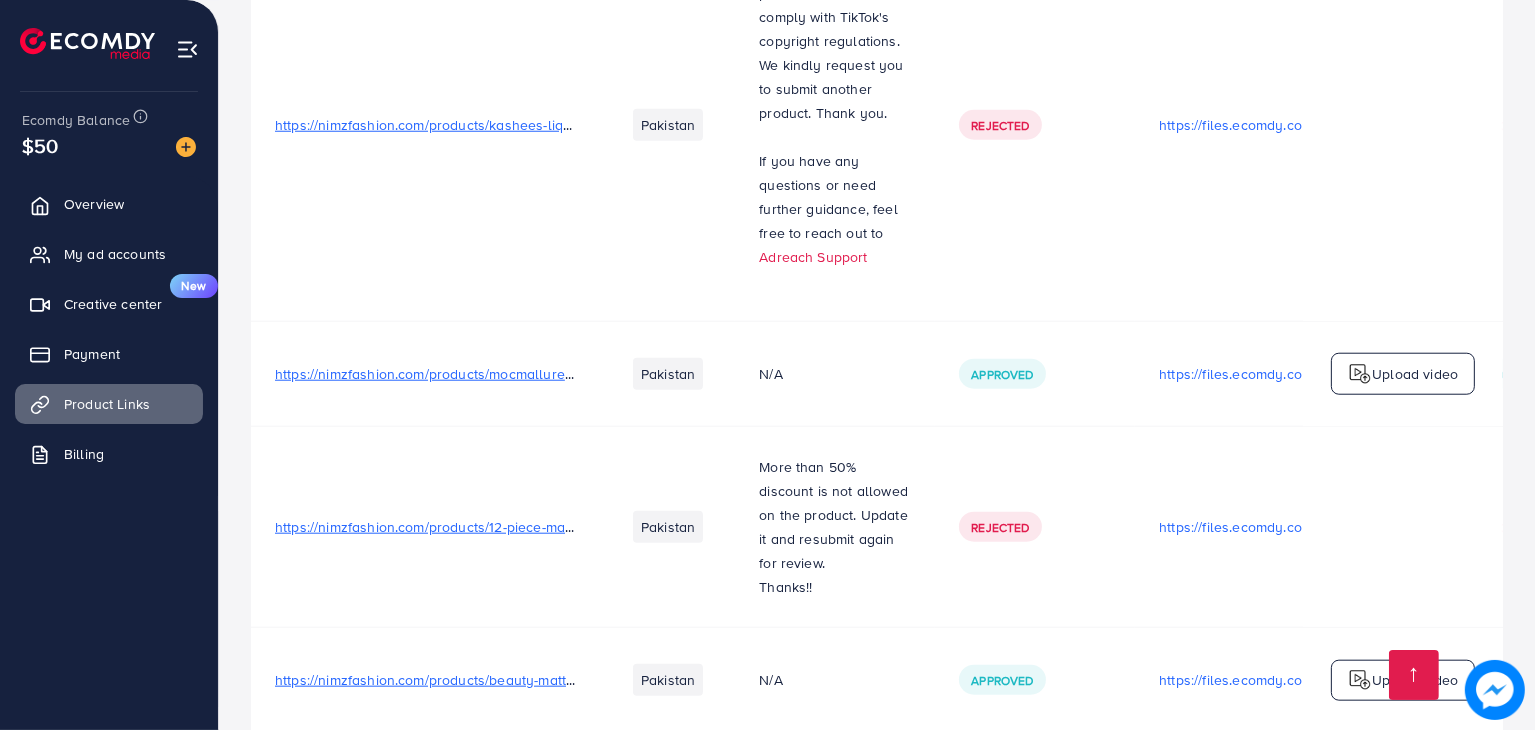 scroll, scrollTop: 2101, scrollLeft: 0, axis: vertical 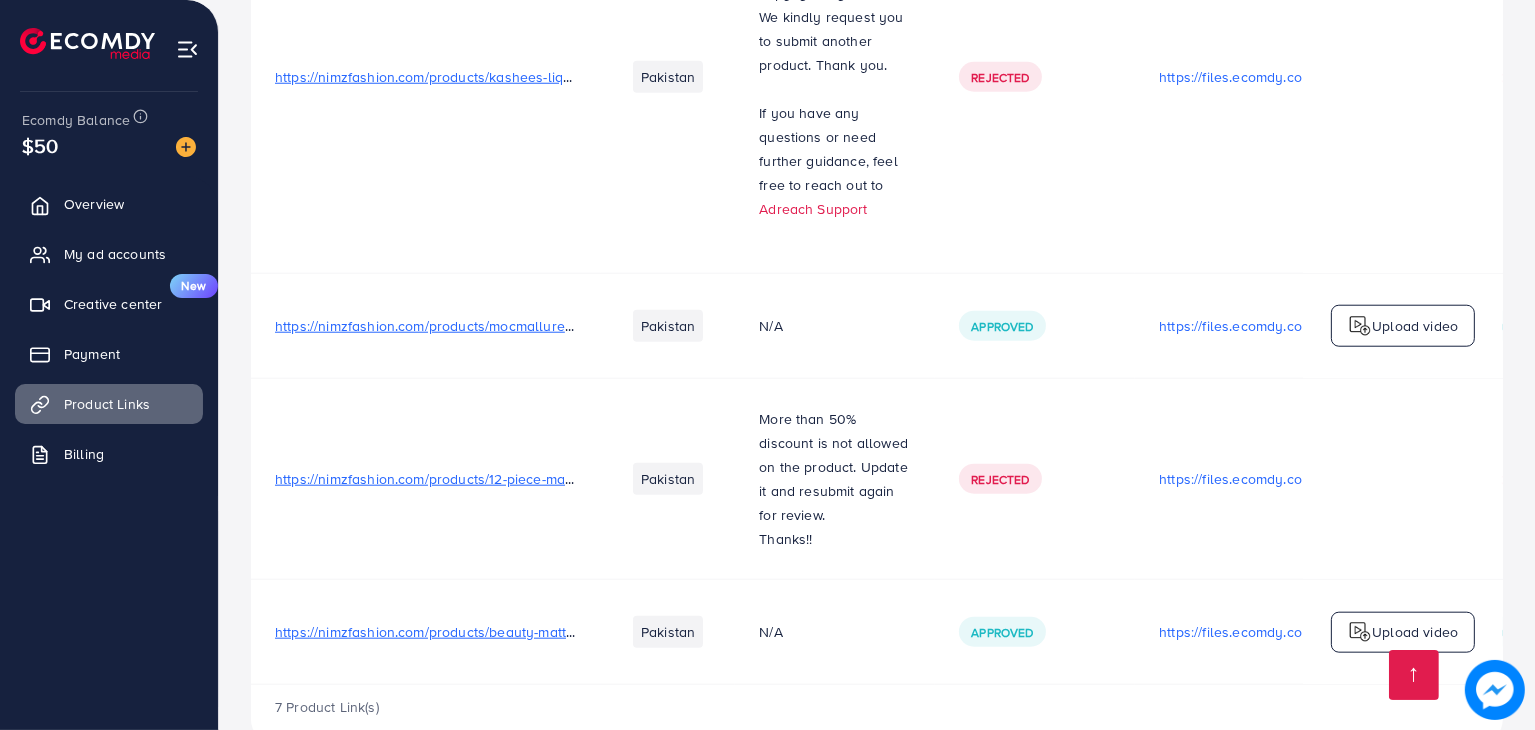 click on "Rejected" at bounding box center (1035, 479) 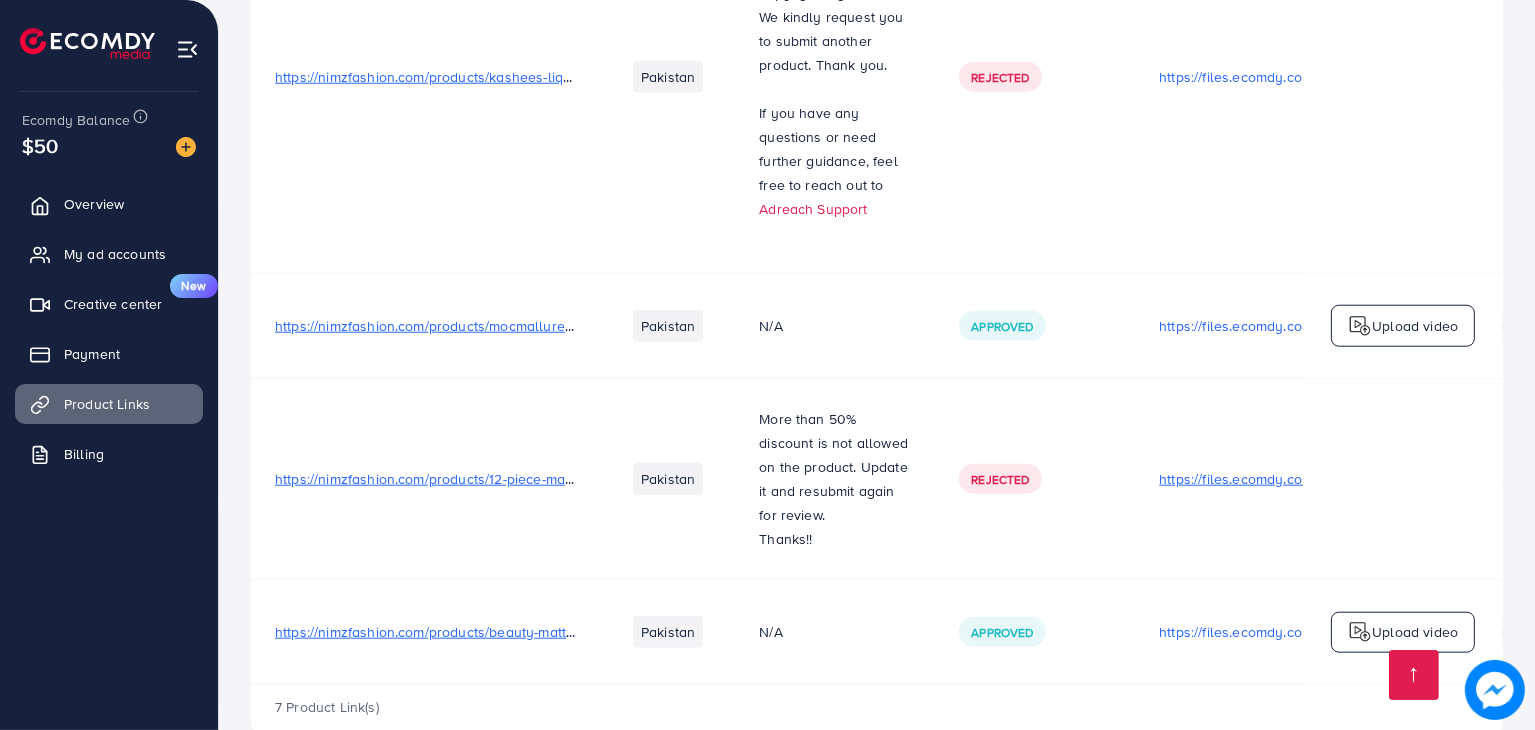 click on "https://files.ecomdy.com/videos/bff202ad-768e-4035-b58f-85fc66db14d7-1754652899309.mp4" at bounding box center [1285, 479] 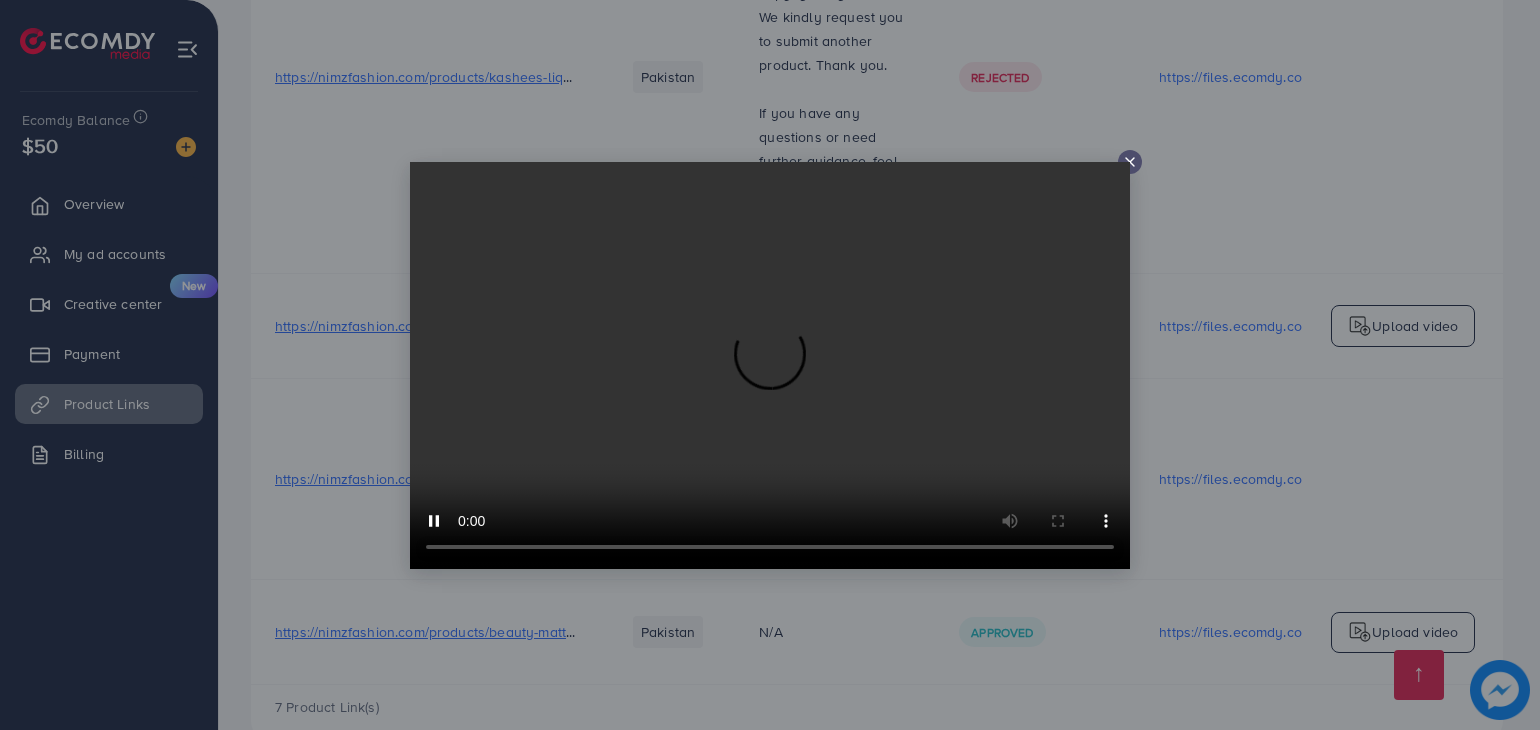 click at bounding box center (770, 365) 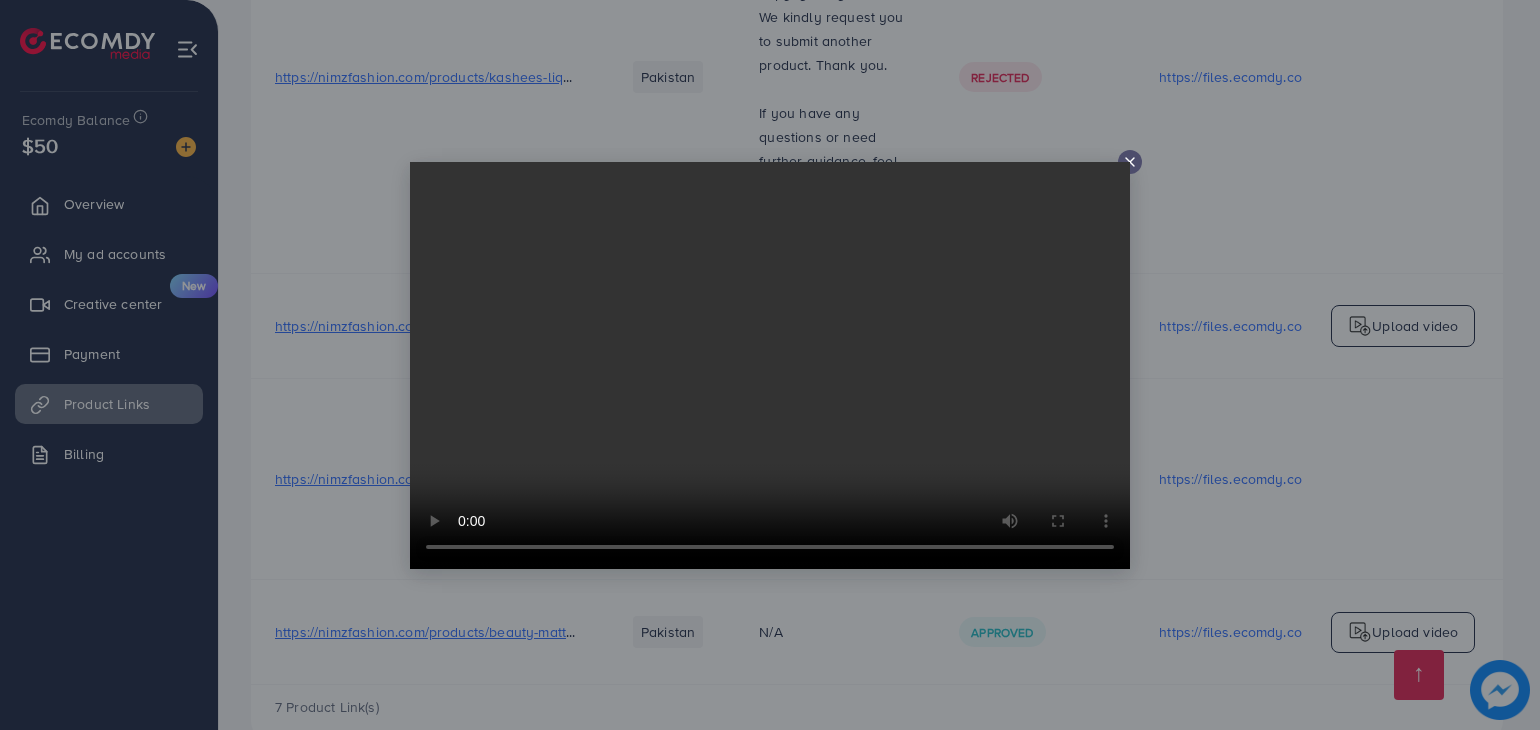 click at bounding box center (770, 365) 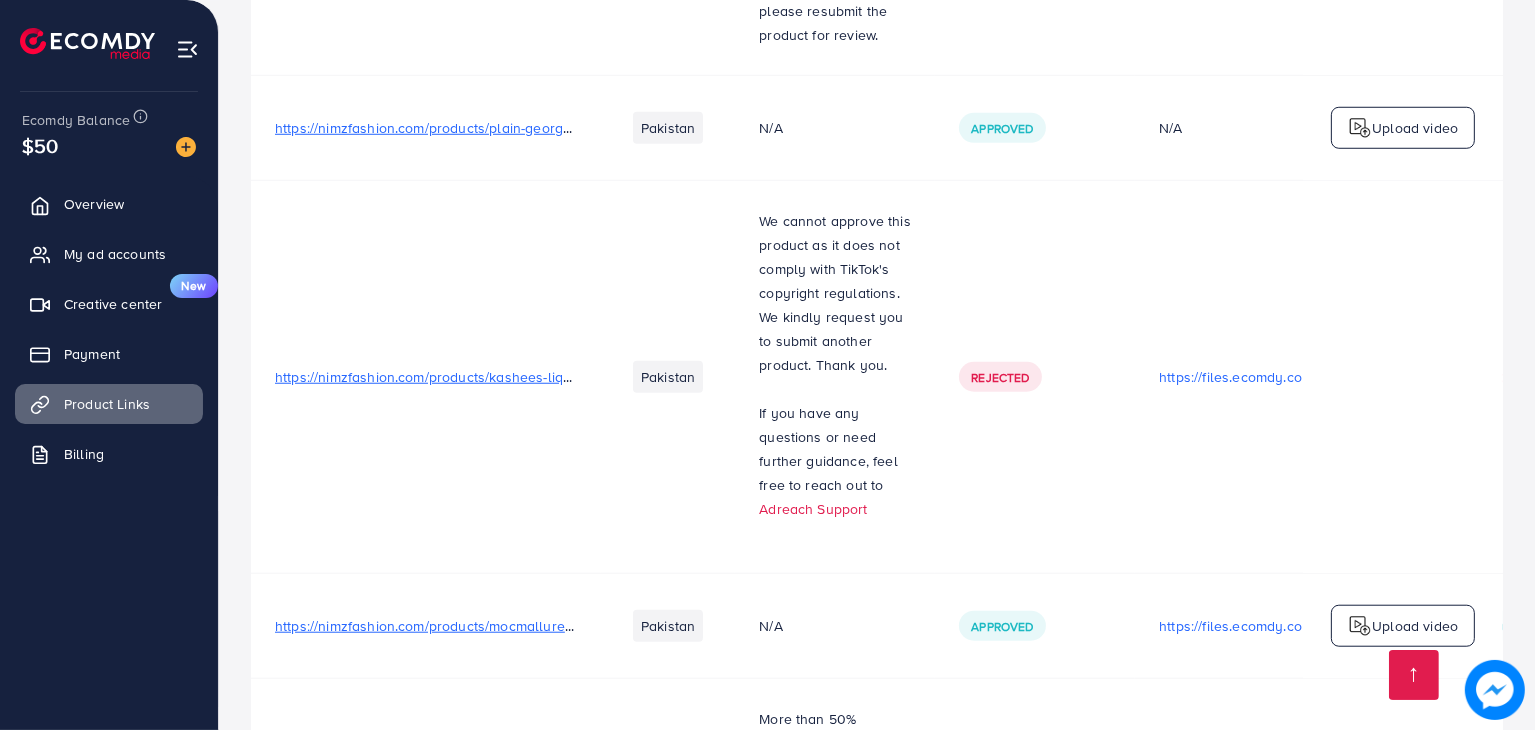 scroll, scrollTop: 2101, scrollLeft: 0, axis: vertical 